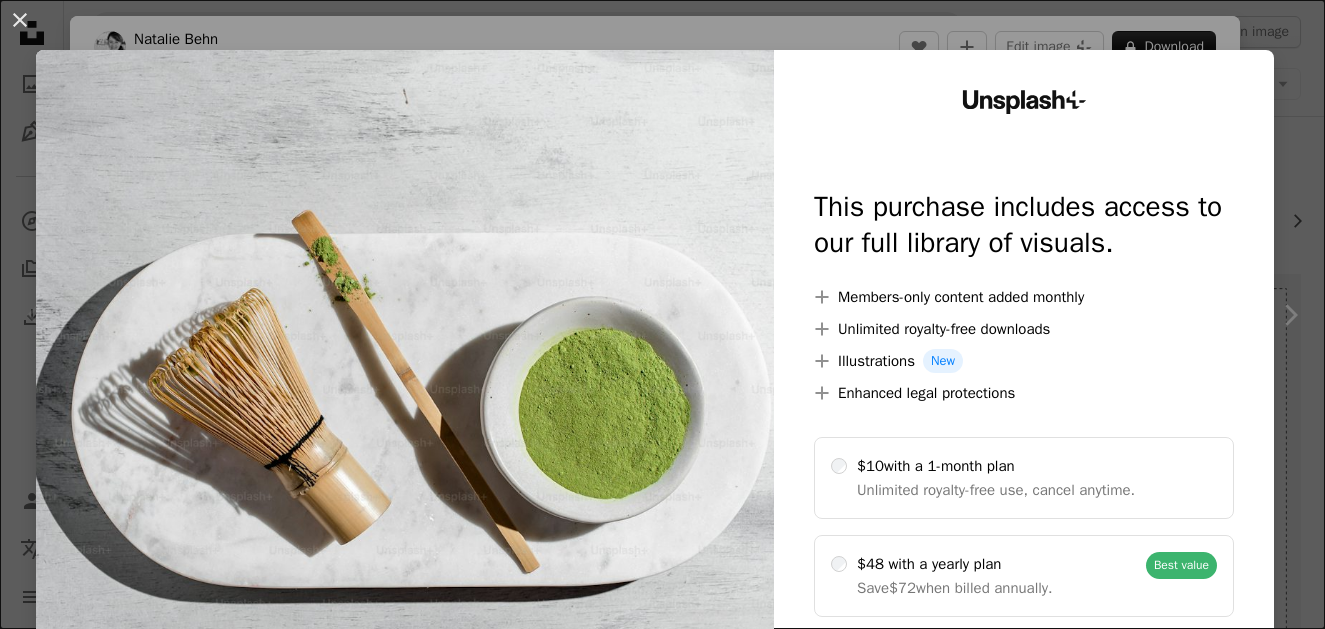 scroll, scrollTop: 100, scrollLeft: 0, axis: vertical 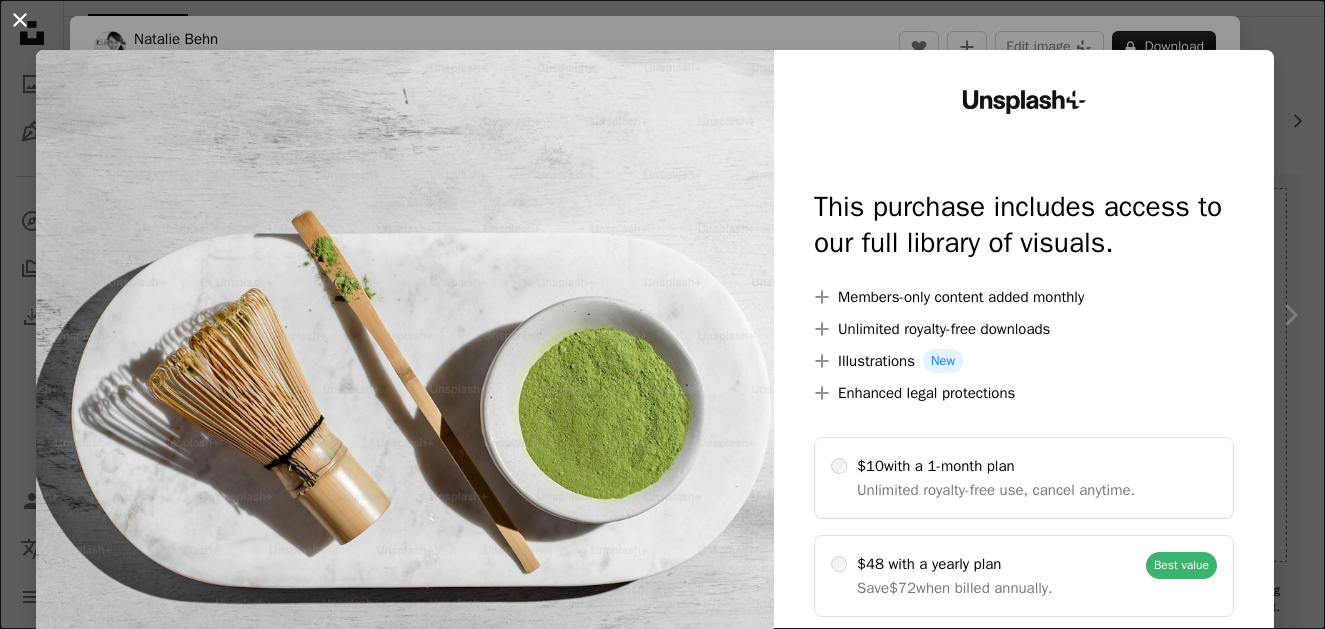 click on "An X shape" at bounding box center (20, 20) 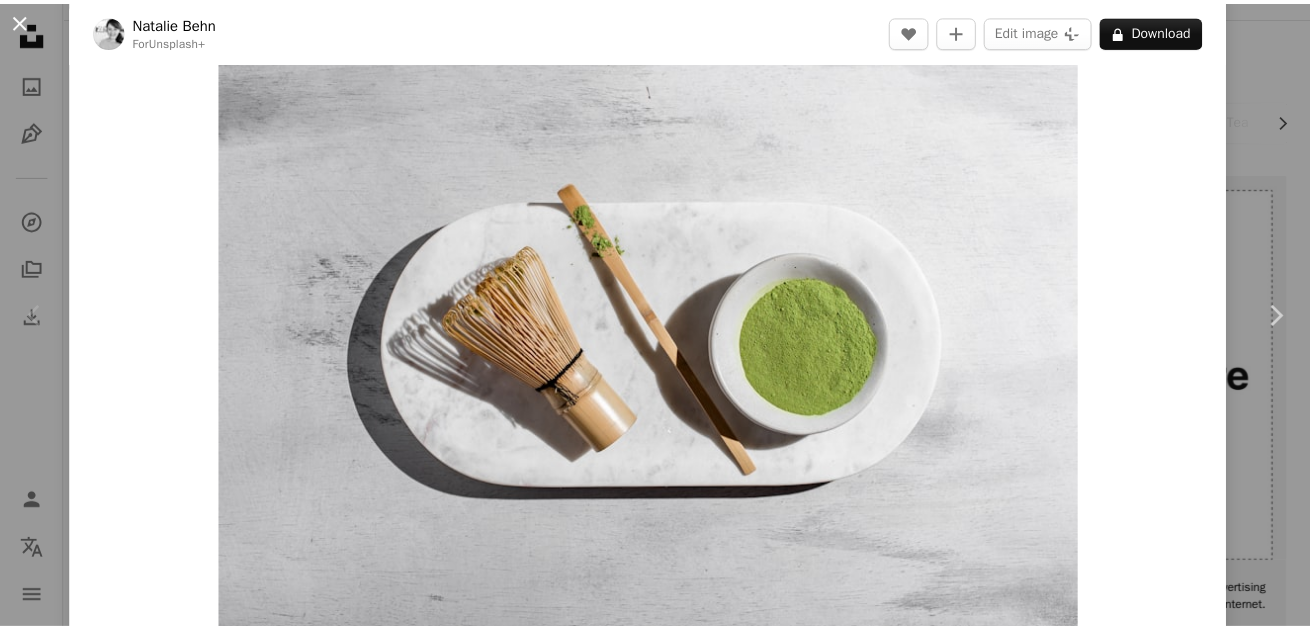 scroll, scrollTop: 100, scrollLeft: 0, axis: vertical 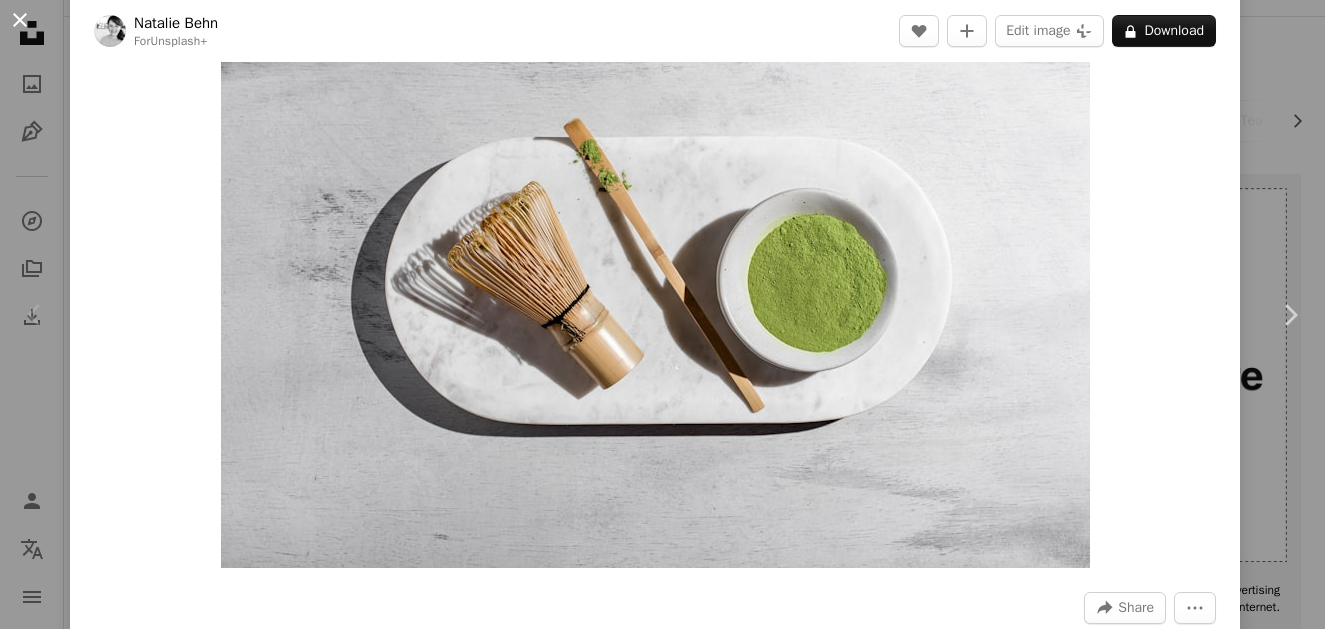 click on "An X shape" at bounding box center [20, 20] 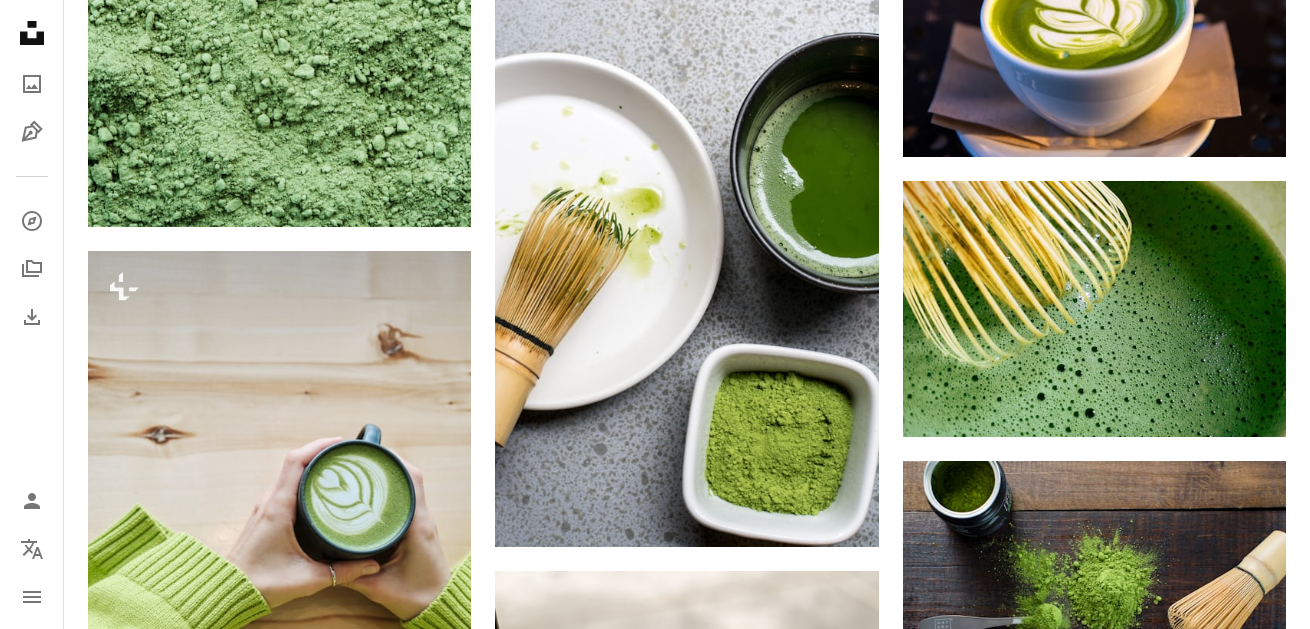 scroll, scrollTop: 1000, scrollLeft: 0, axis: vertical 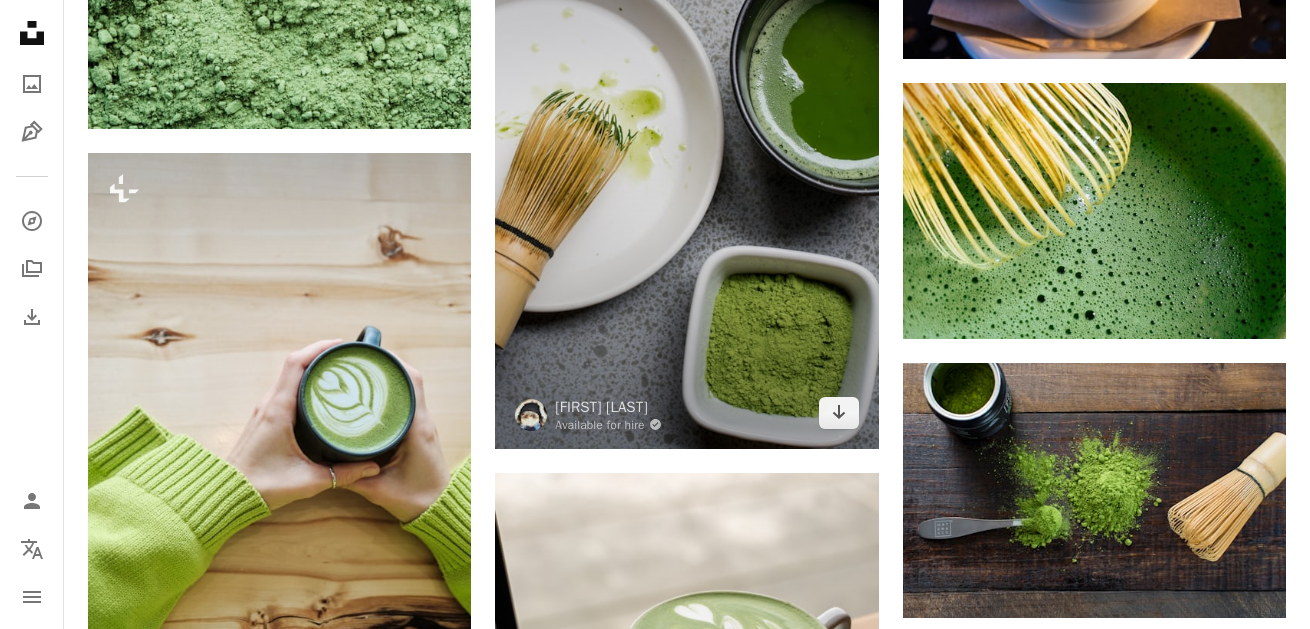 click at bounding box center (686, 161) 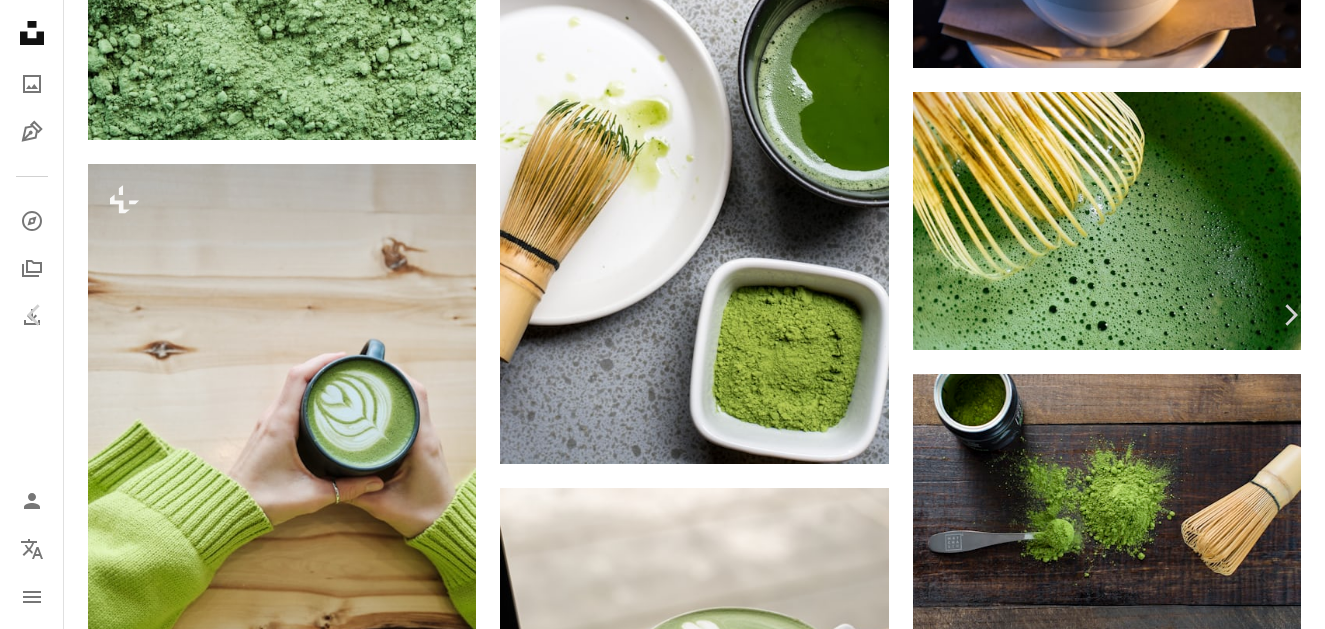 click on "An X shape" at bounding box center (20, 20) 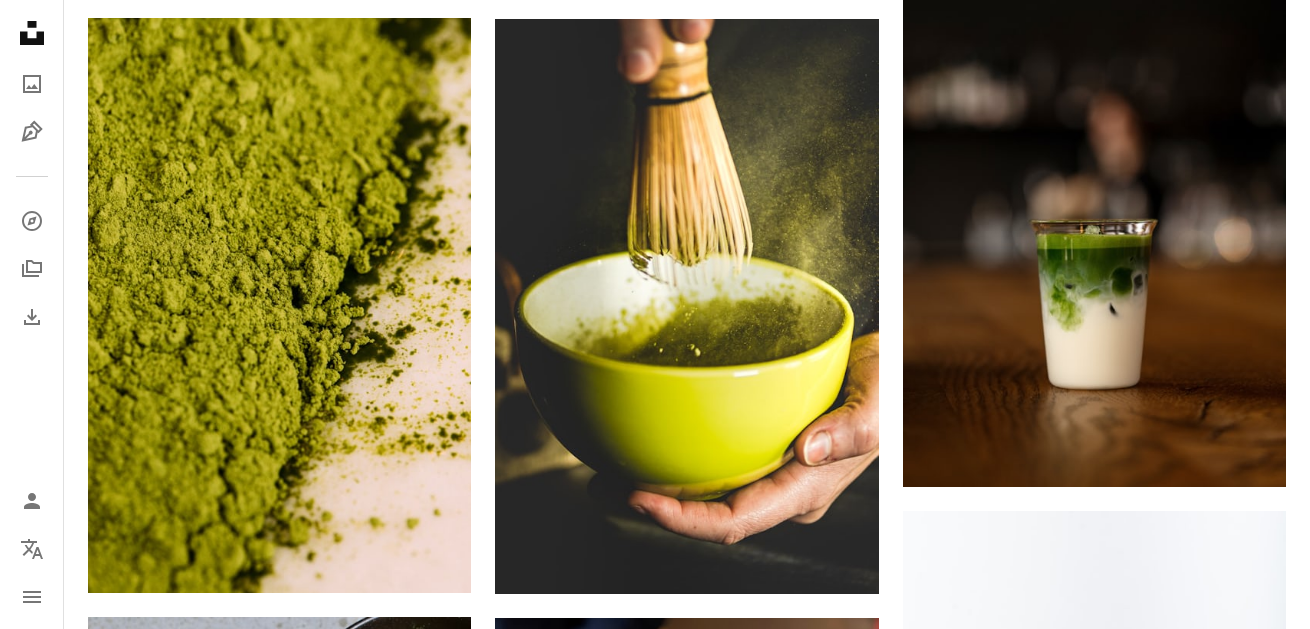 scroll, scrollTop: 2300, scrollLeft: 0, axis: vertical 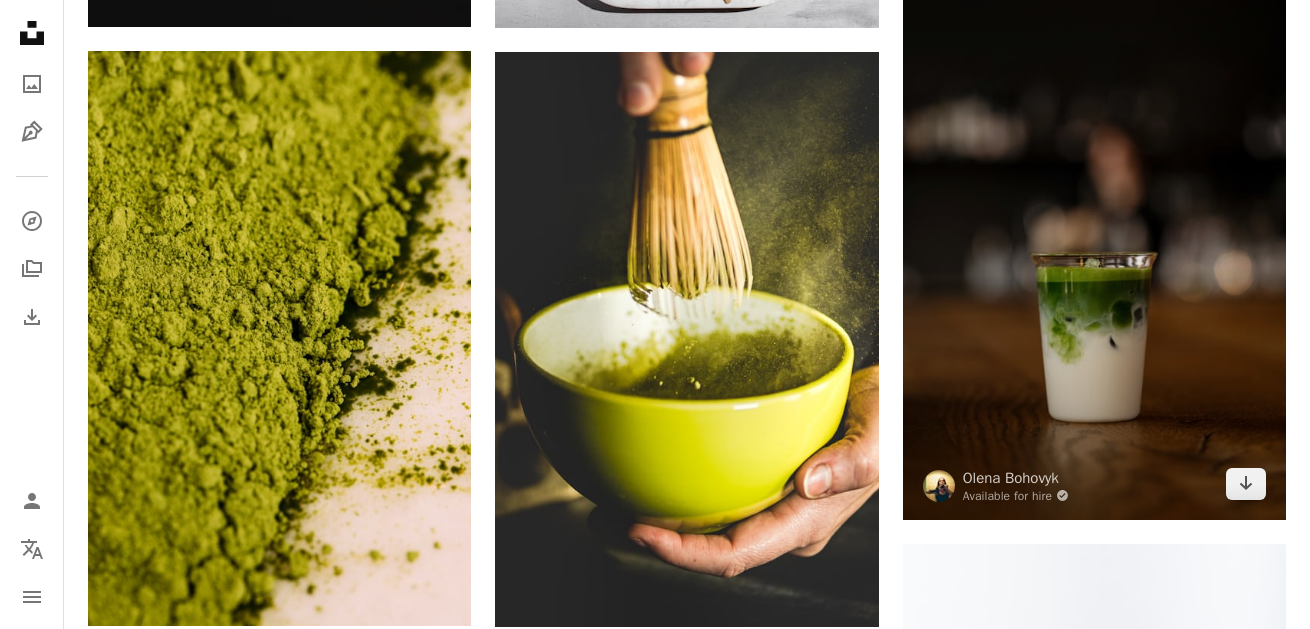 click at bounding box center (1094, 232) 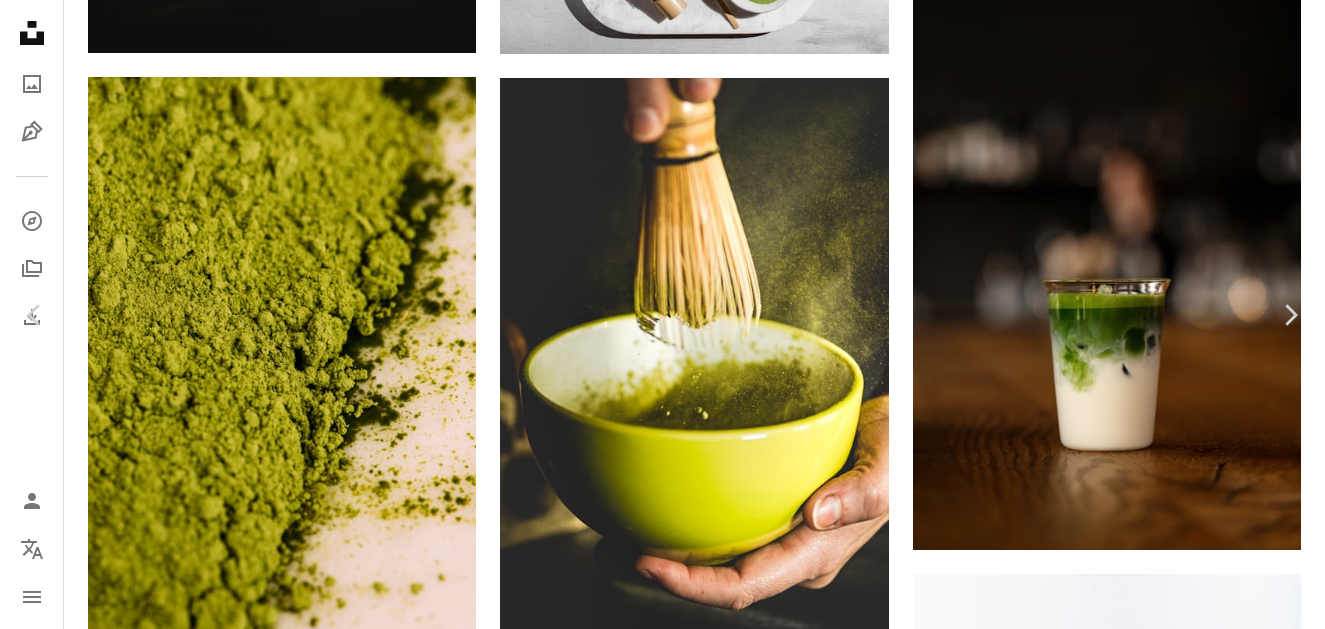 click on "Download free" at bounding box center (1126, 2748) 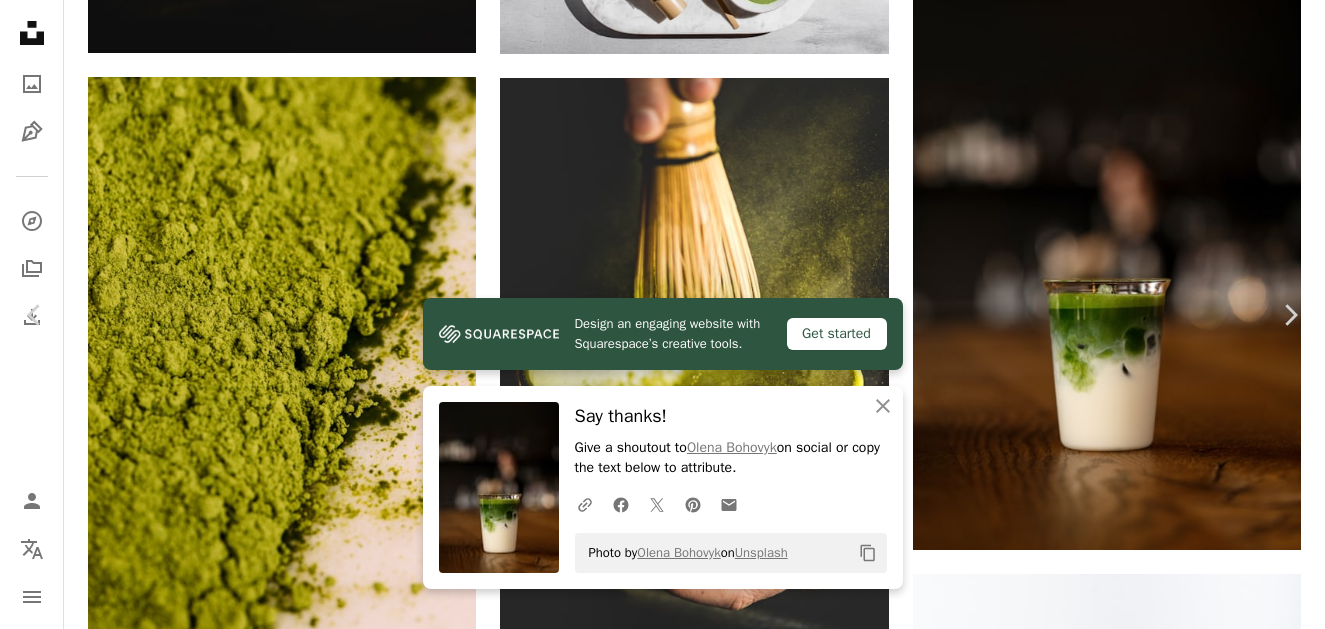 click on "An X shape" at bounding box center [20, 20] 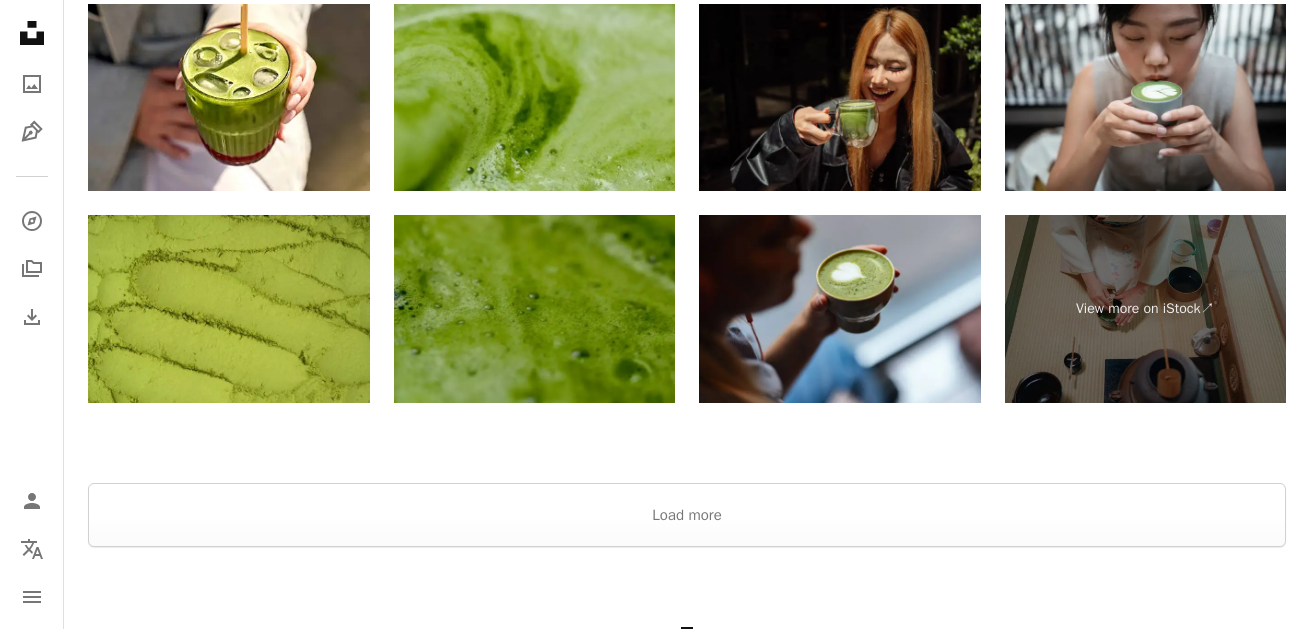 scroll, scrollTop: 4318, scrollLeft: 0, axis: vertical 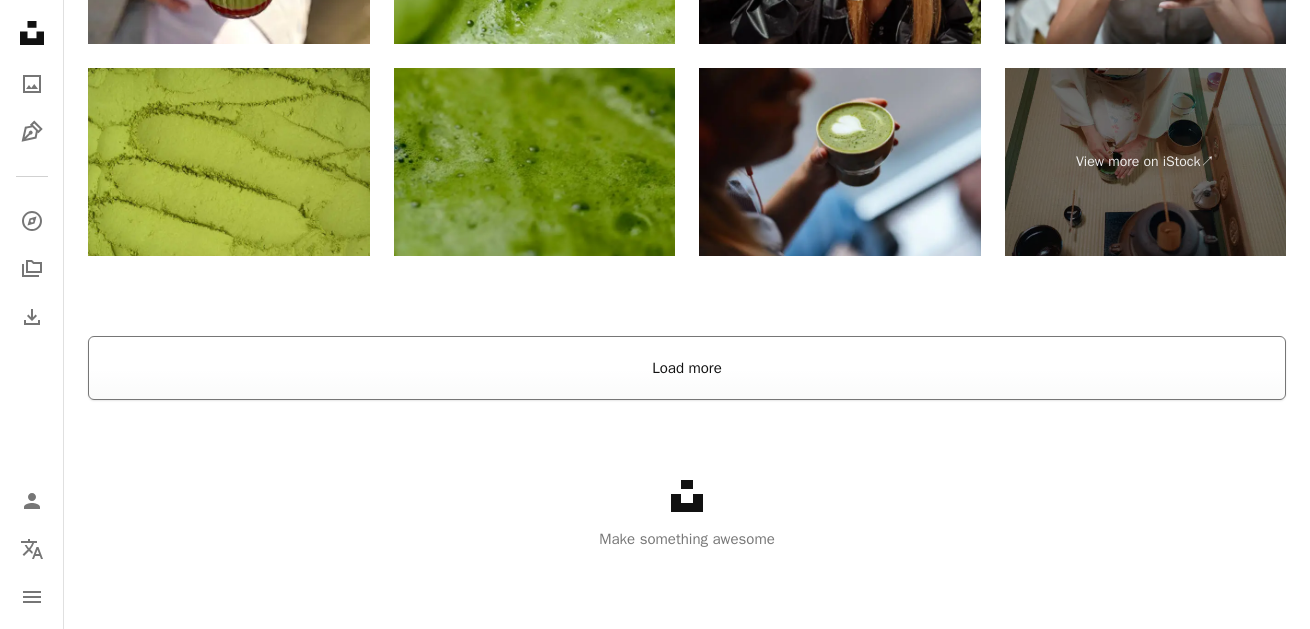 click on "Load more" at bounding box center [687, 368] 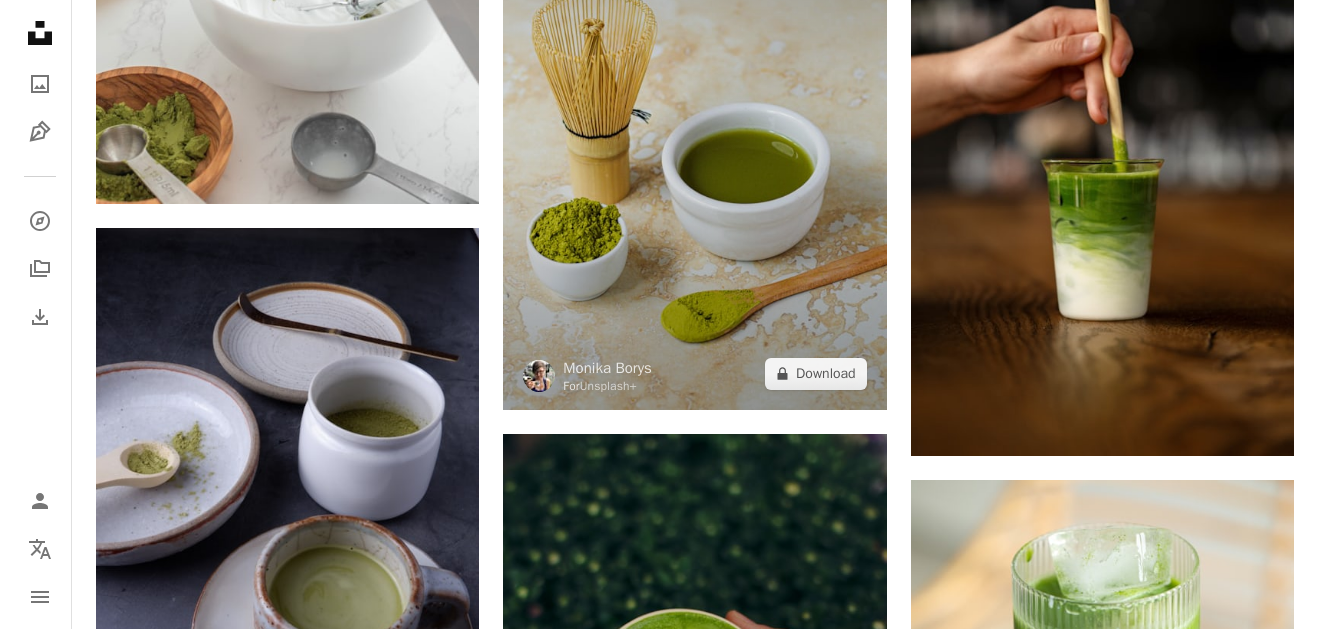 scroll, scrollTop: 7418, scrollLeft: 0, axis: vertical 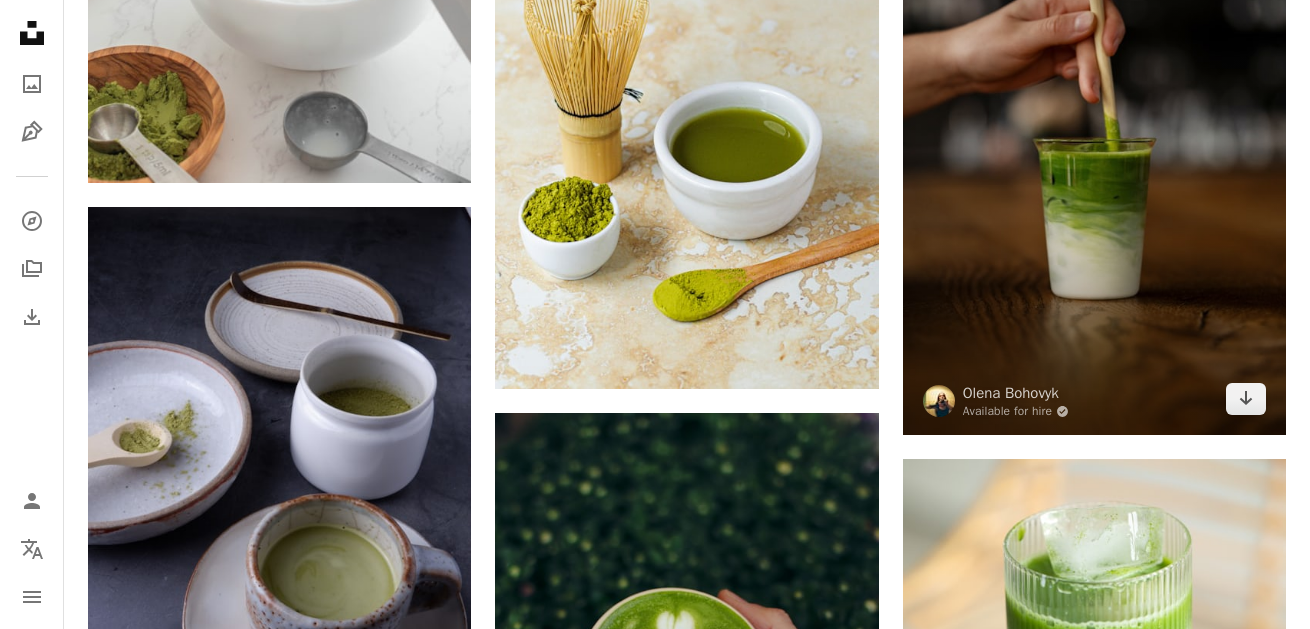 click at bounding box center [1094, 147] 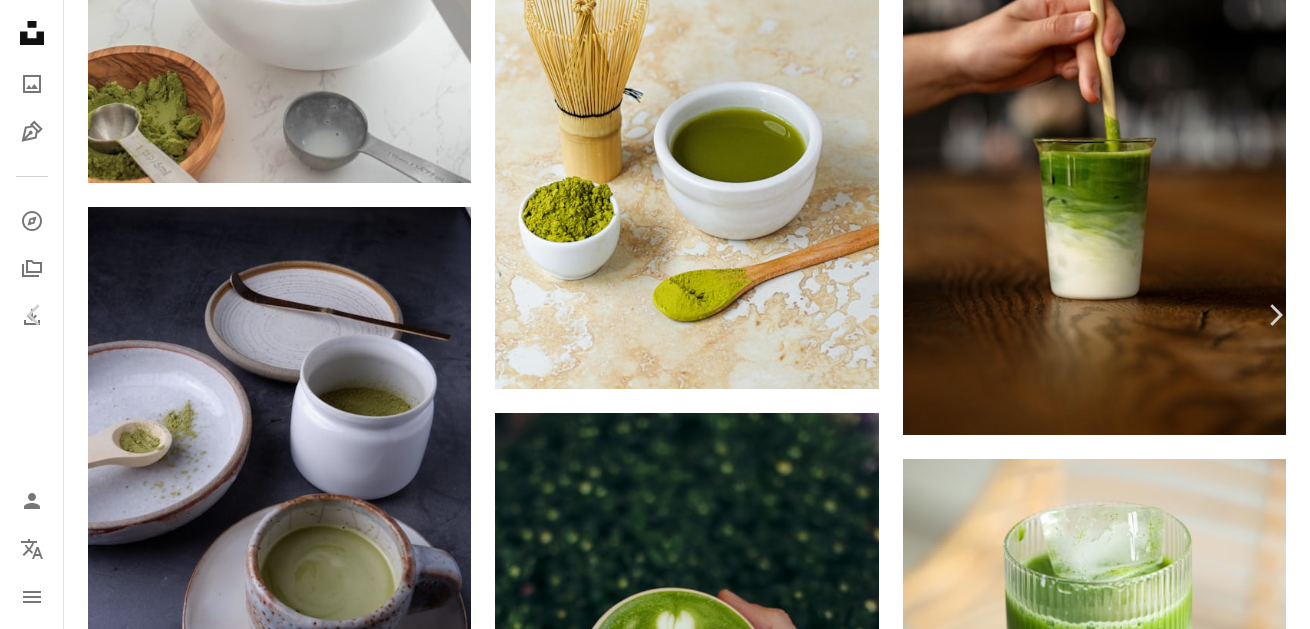 click on "Download free" at bounding box center [1111, 4143] 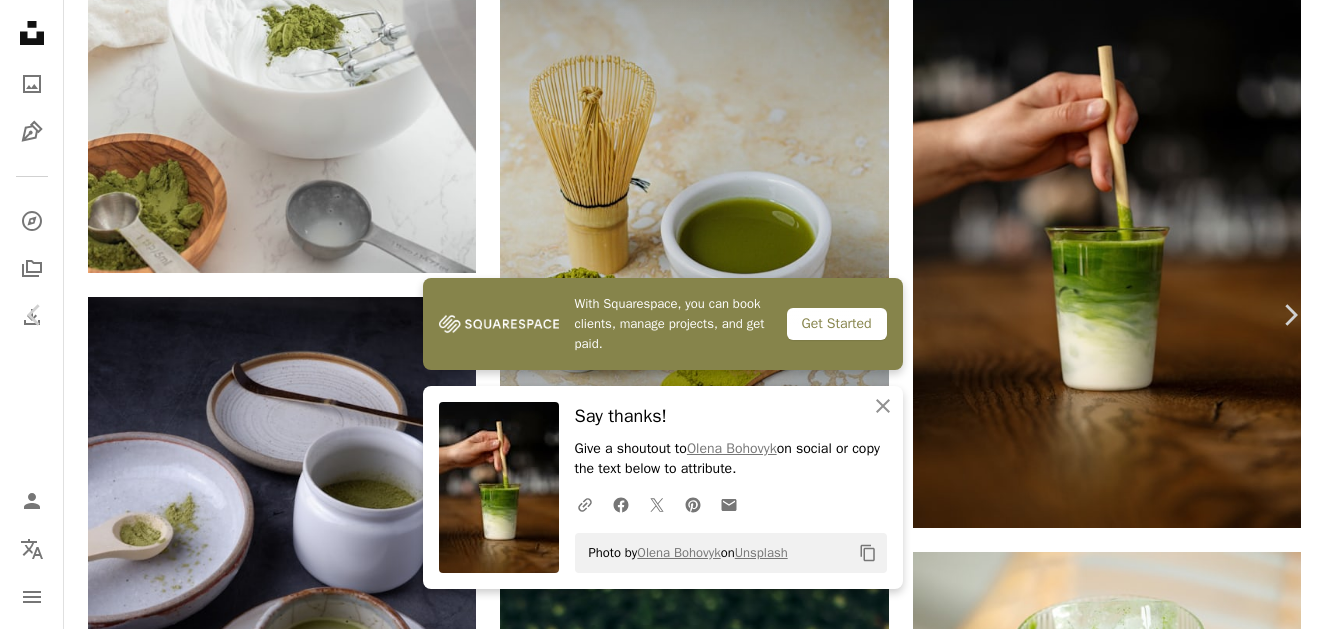 click on "An X shape" at bounding box center [20, 20] 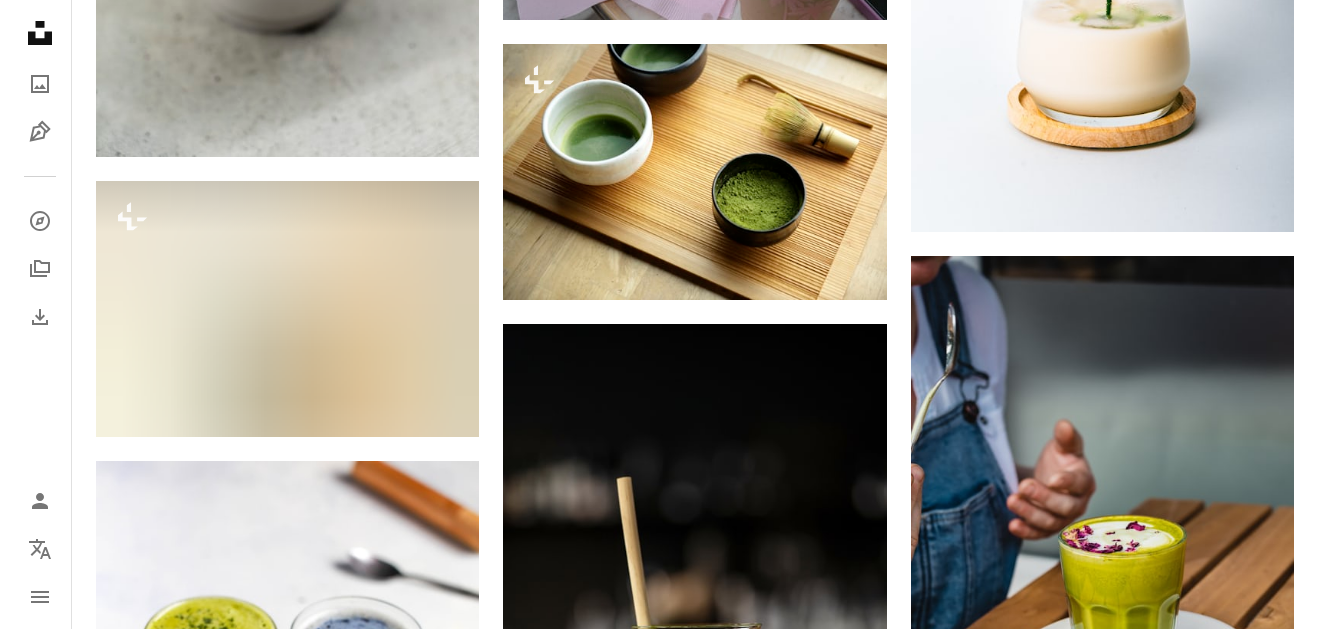 scroll, scrollTop: 11318, scrollLeft: 0, axis: vertical 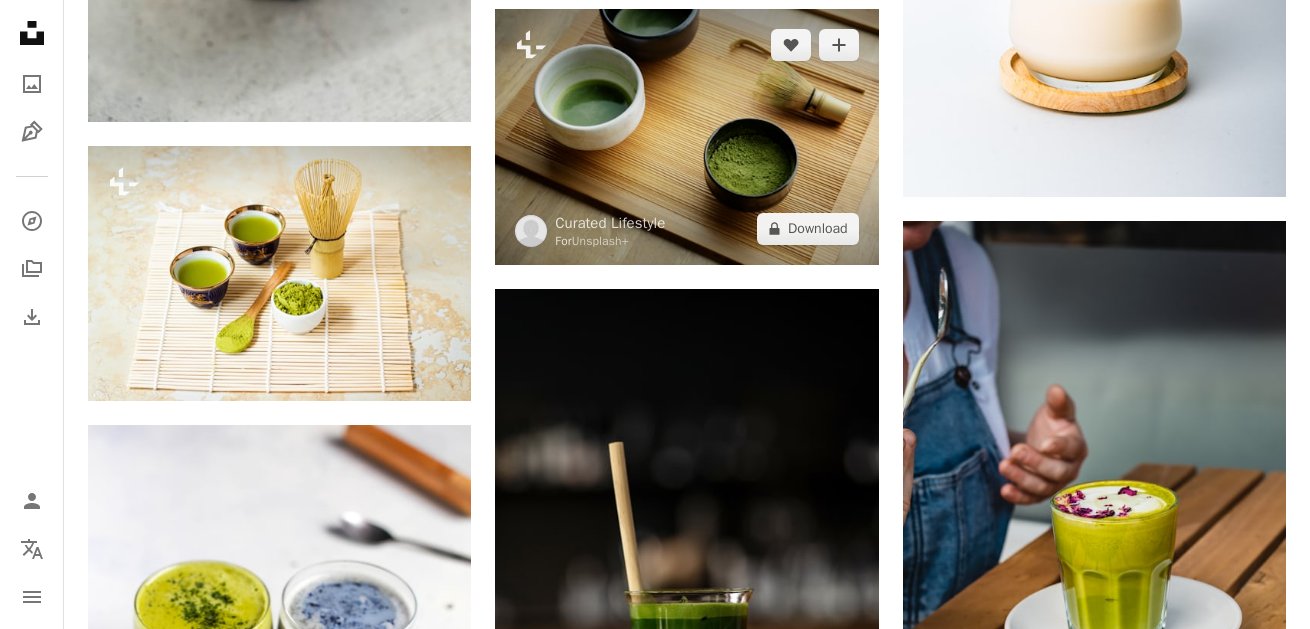 click at bounding box center [686, 137] 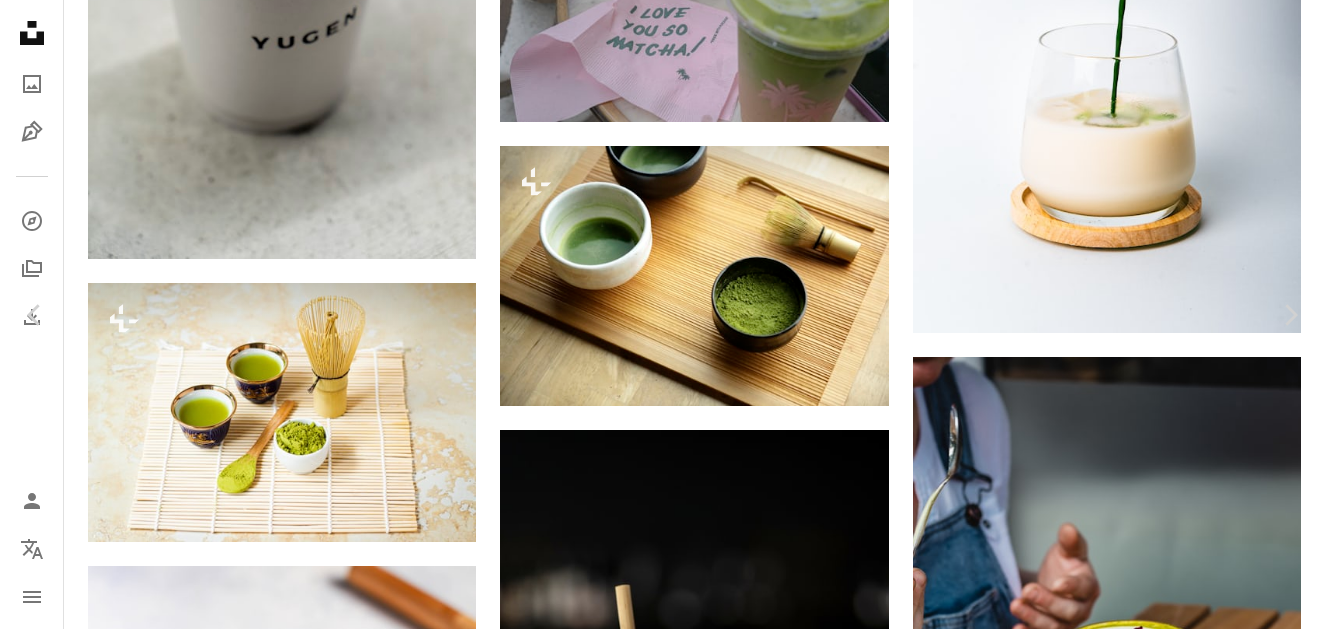 click on "An X shape" at bounding box center [20, 20] 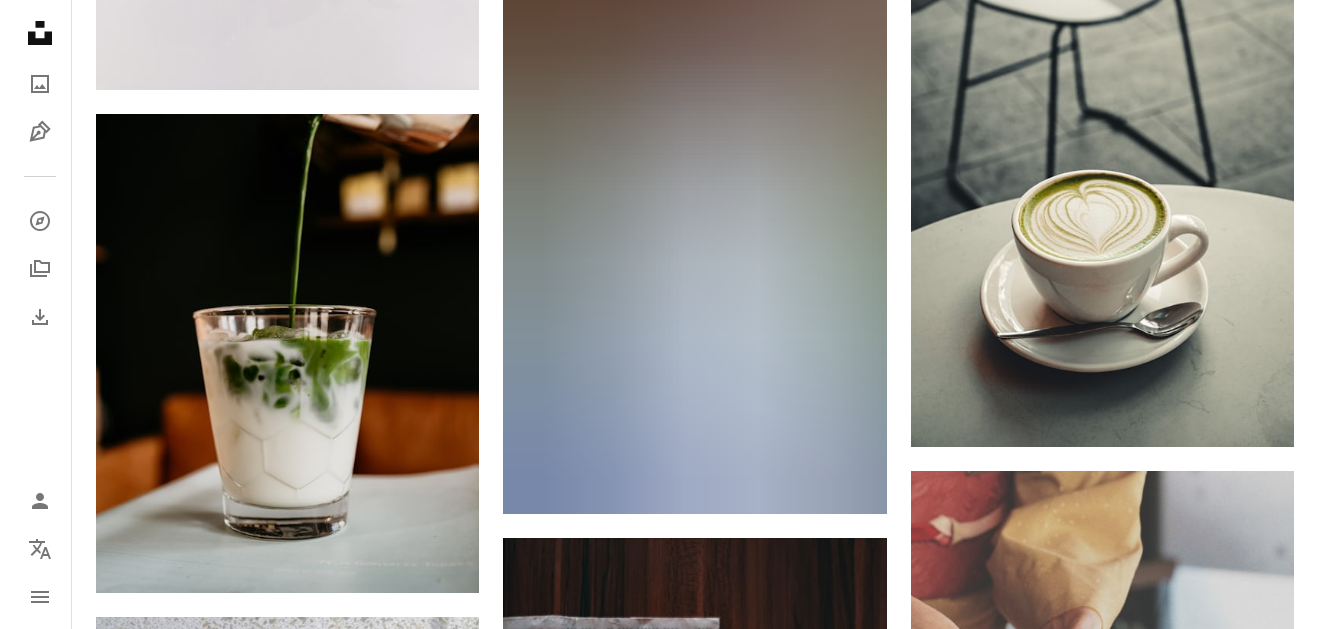 scroll, scrollTop: 12918, scrollLeft: 0, axis: vertical 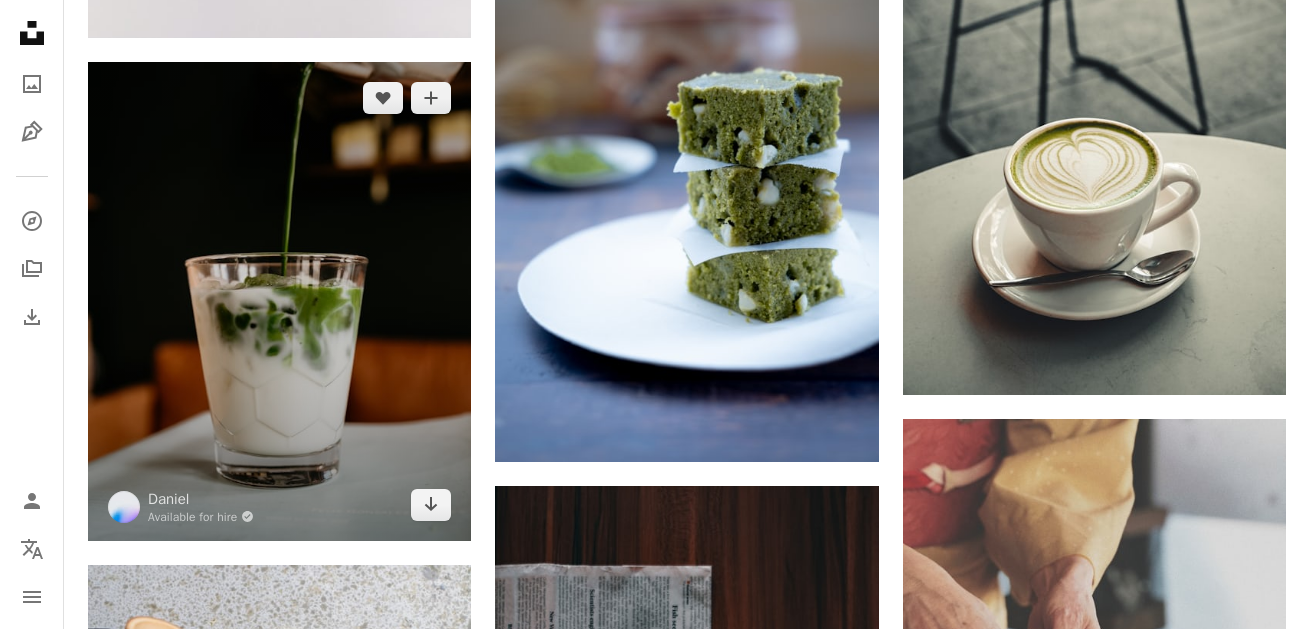 click at bounding box center (279, 301) 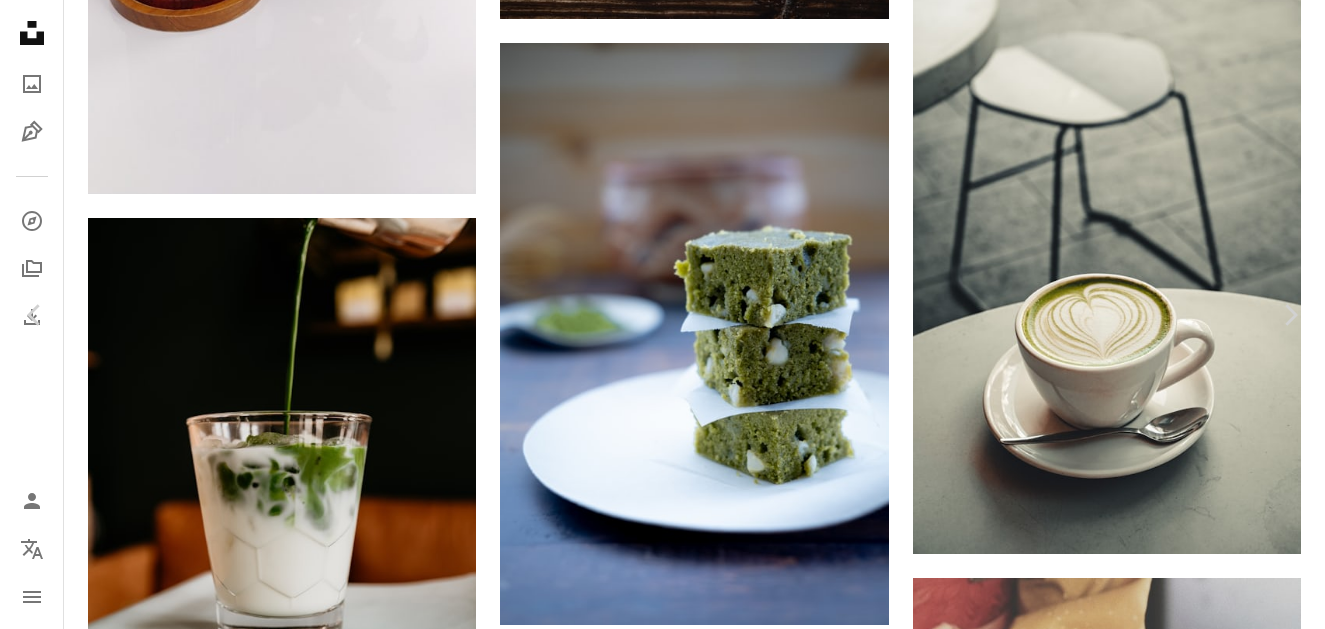 click on "An X shape" at bounding box center [20, 20] 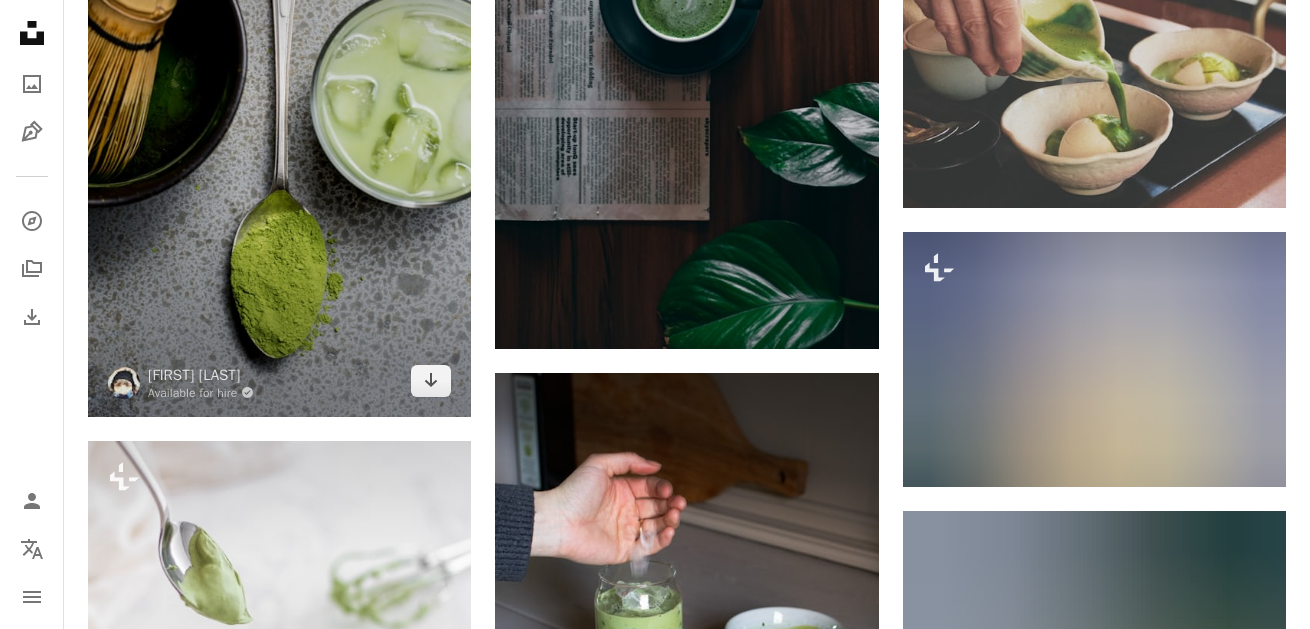 scroll, scrollTop: 13518, scrollLeft: 0, axis: vertical 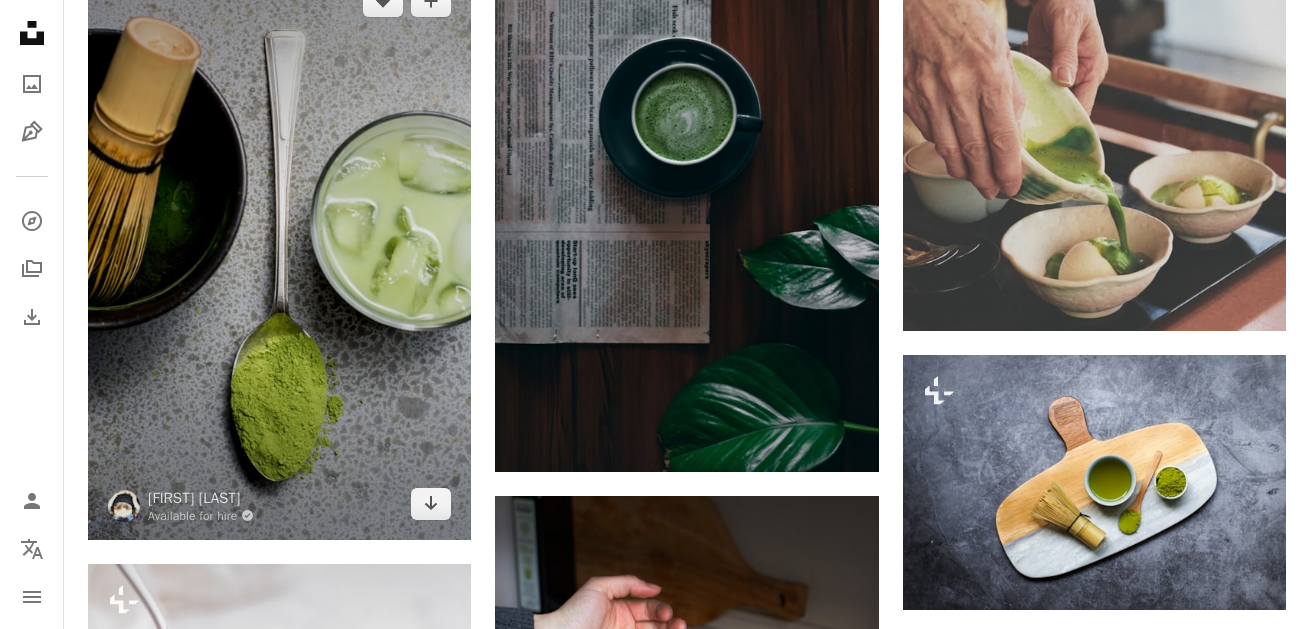 click at bounding box center [279, 252] 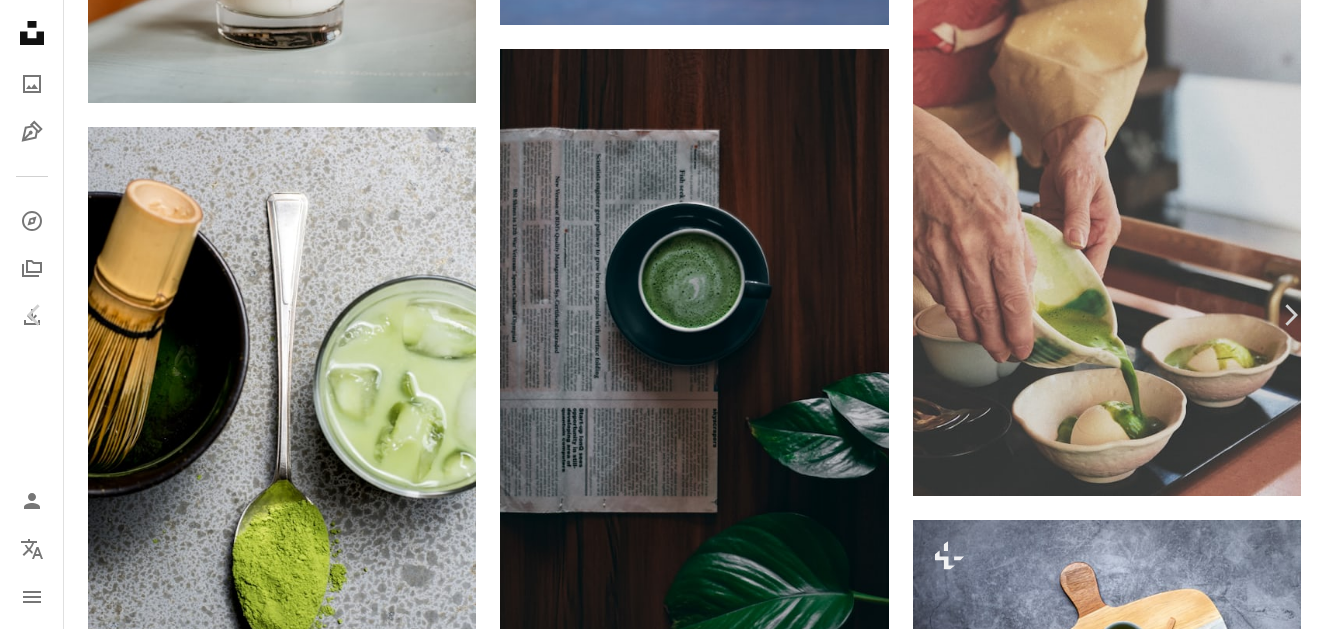 click on "Download free" at bounding box center (1126, 4674) 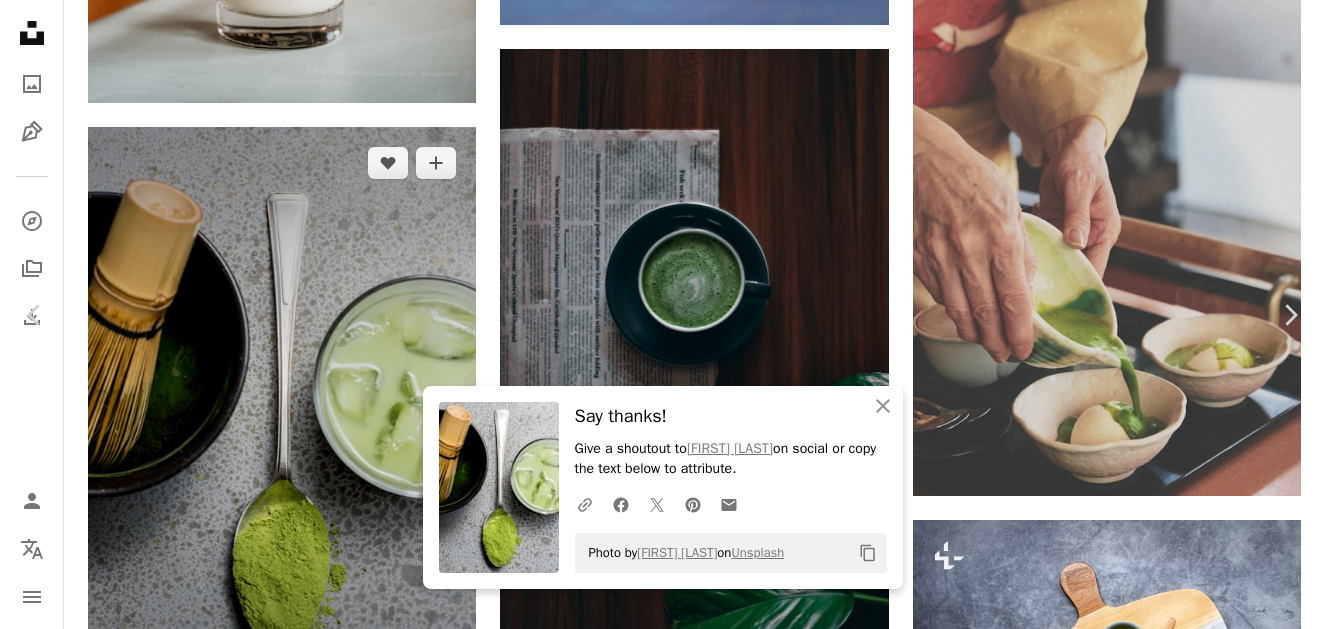 click on "An X shape" at bounding box center [20, 20] 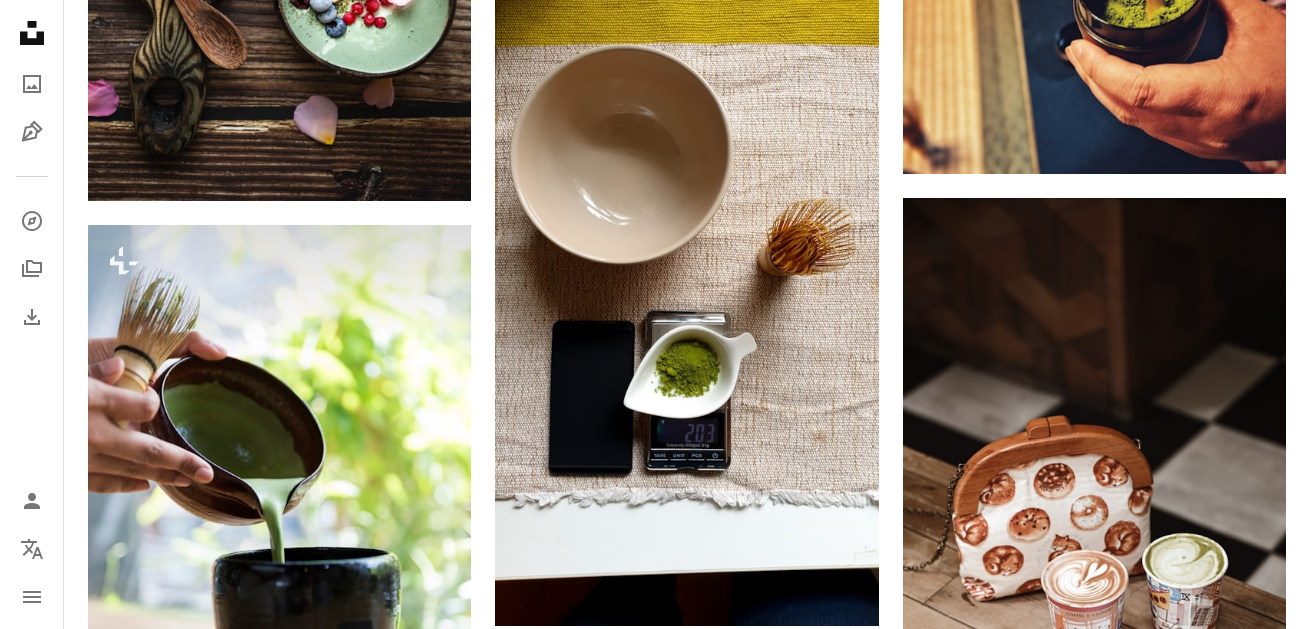 scroll, scrollTop: 25018, scrollLeft: 0, axis: vertical 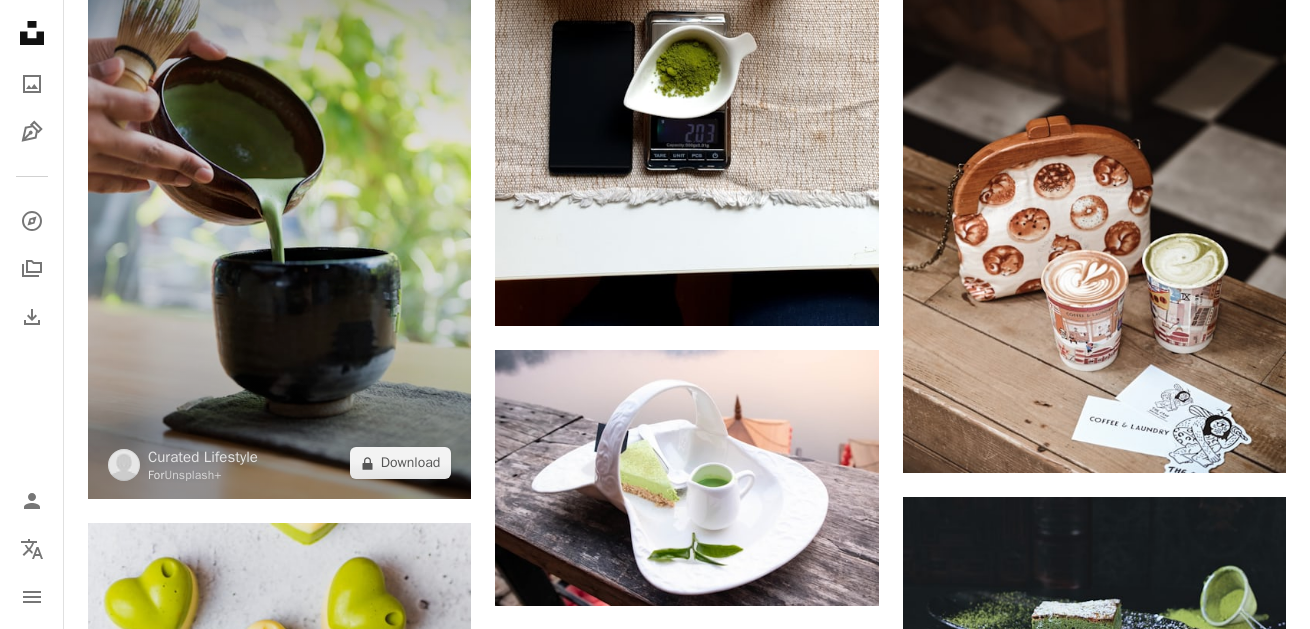 click at bounding box center (279, 212) 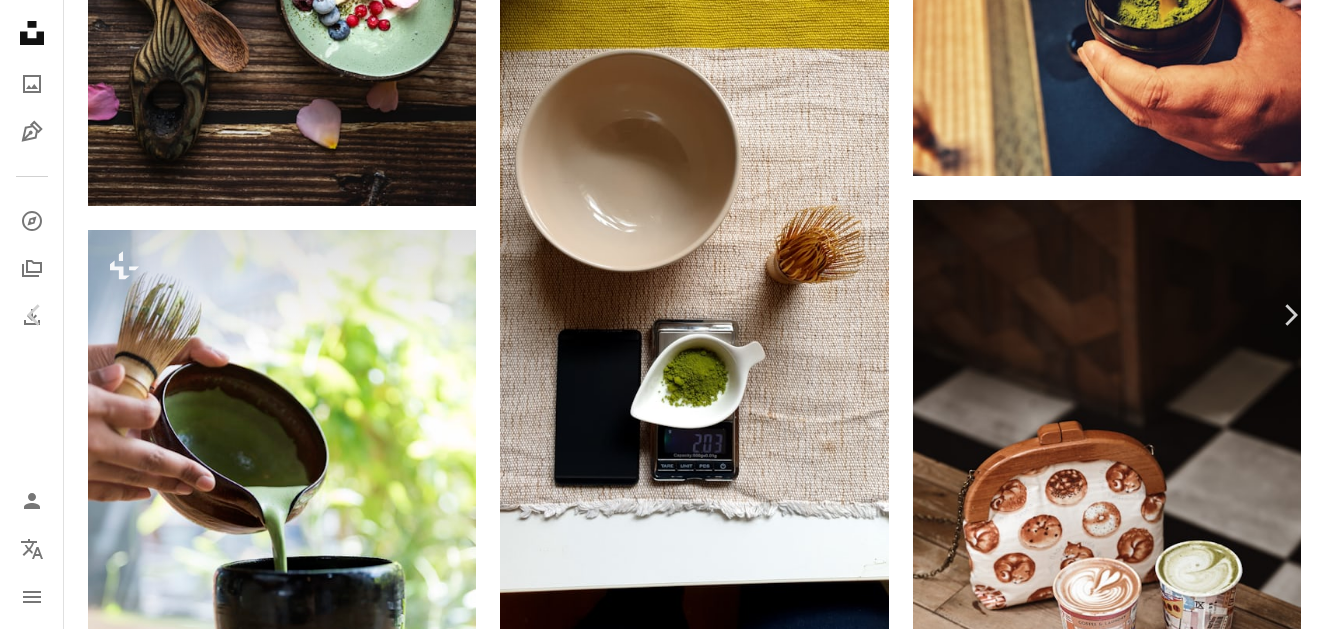 click on "An X shape" at bounding box center [20, 20] 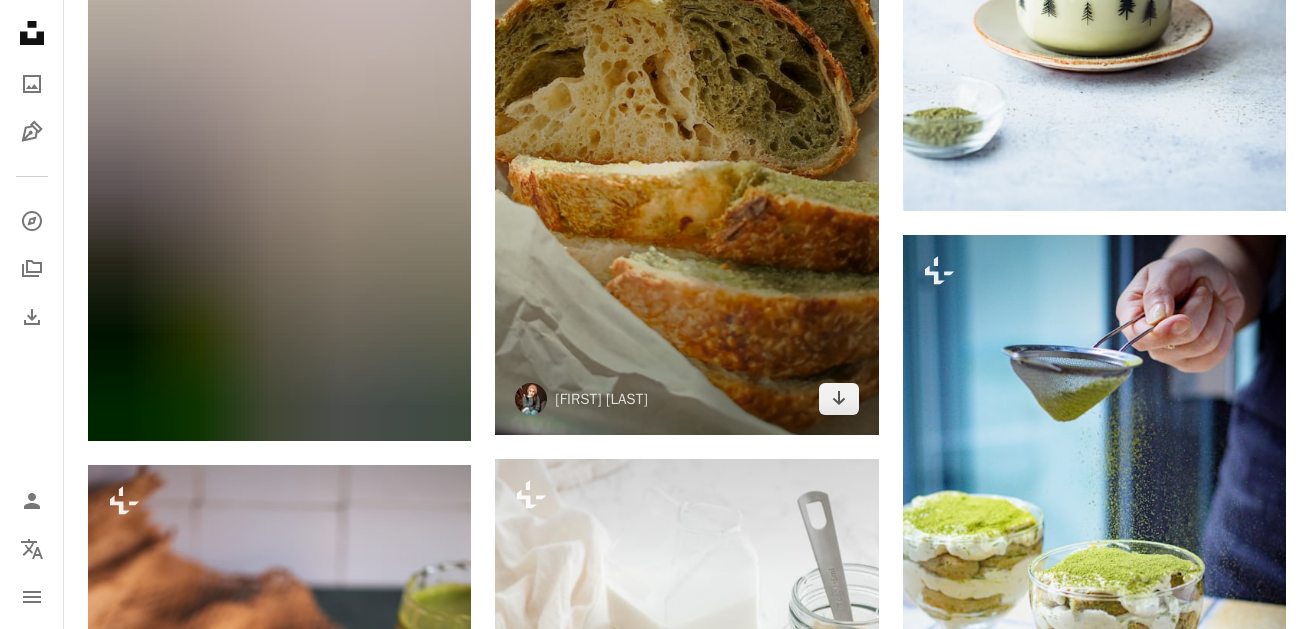 scroll, scrollTop: 32718, scrollLeft: 0, axis: vertical 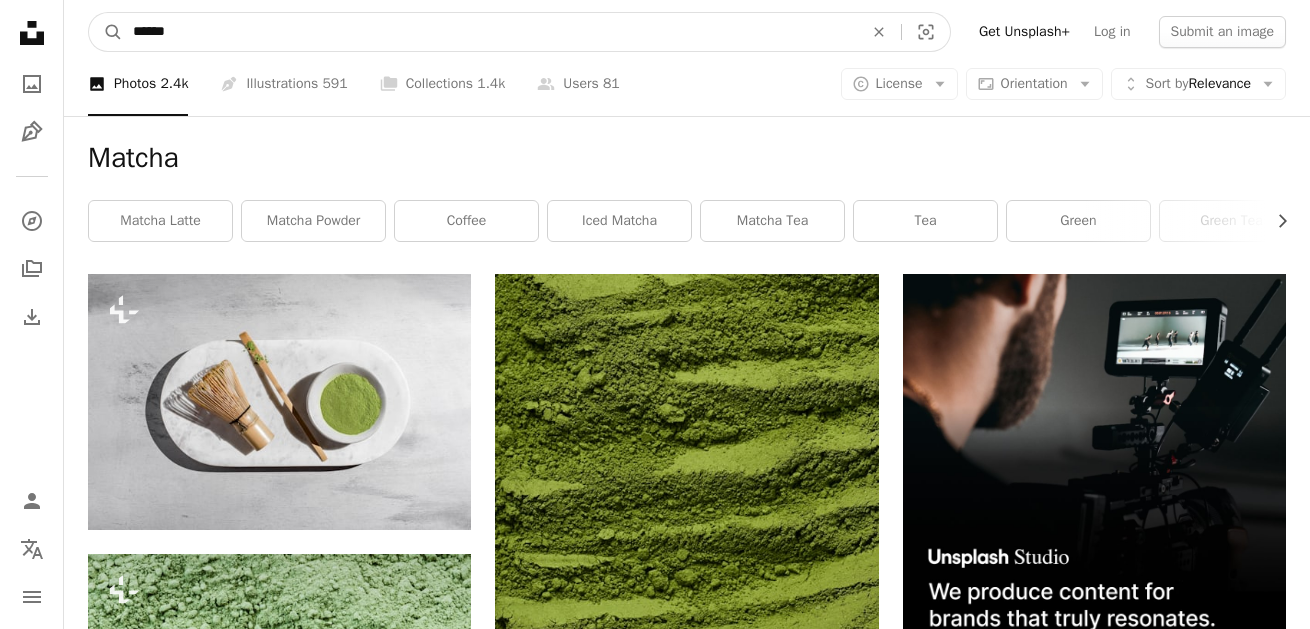click on "******" at bounding box center (490, 32) 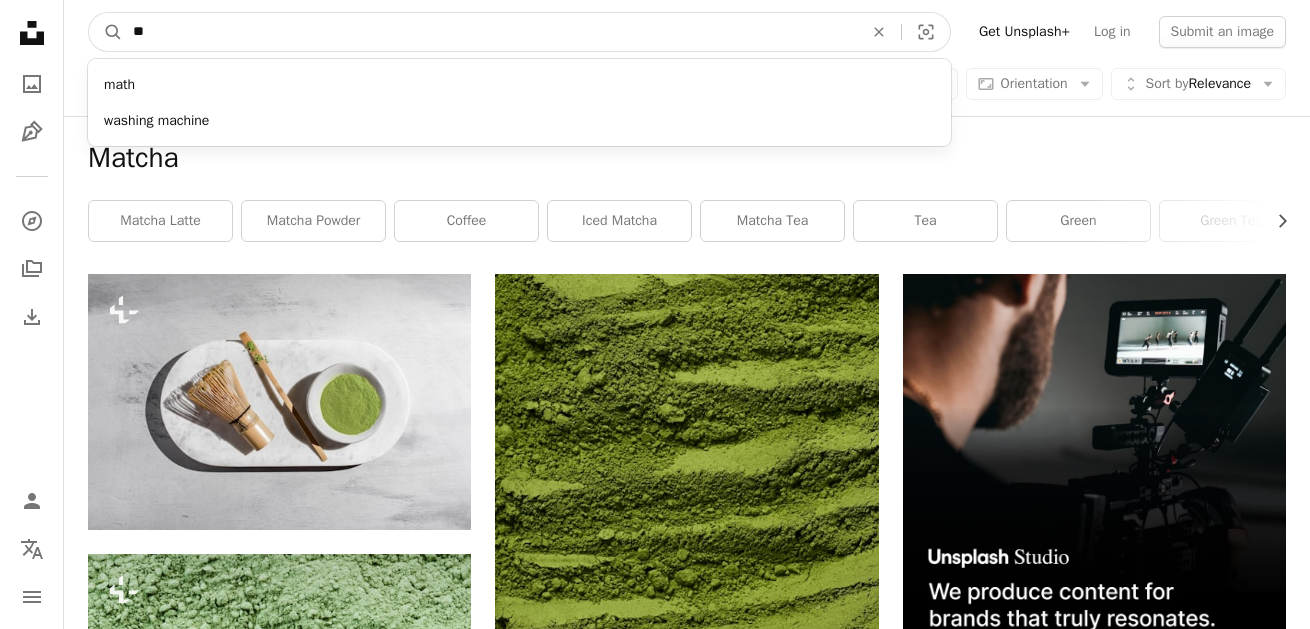 type on "*" 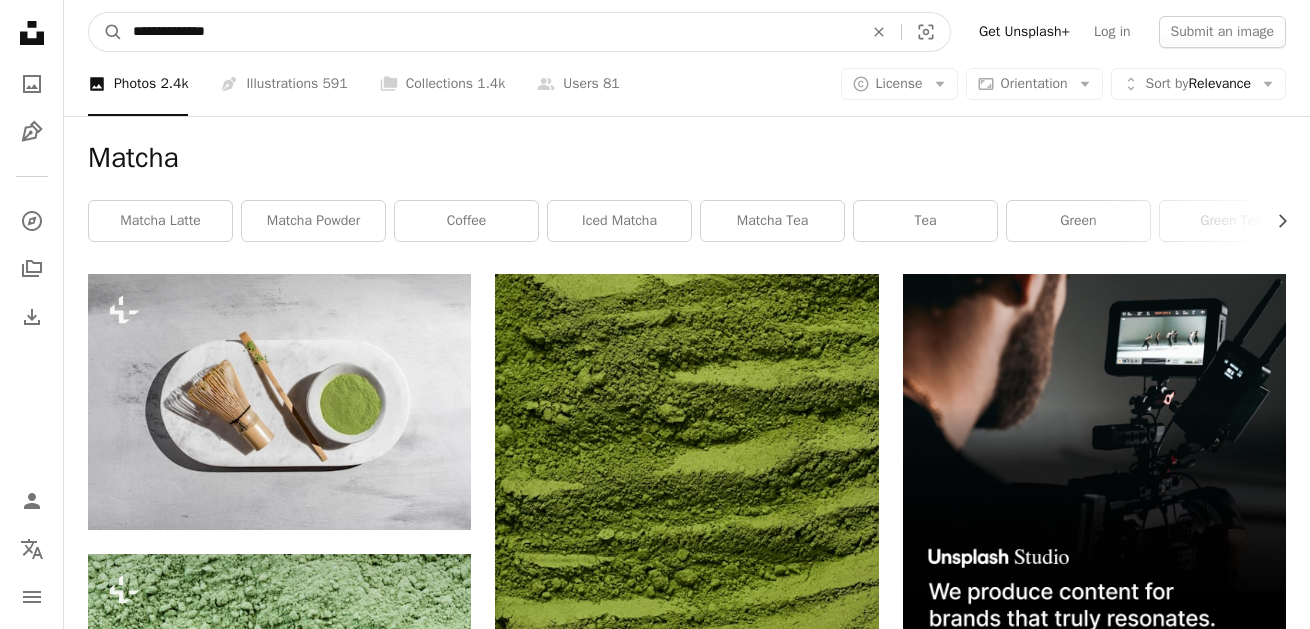 type on "**********" 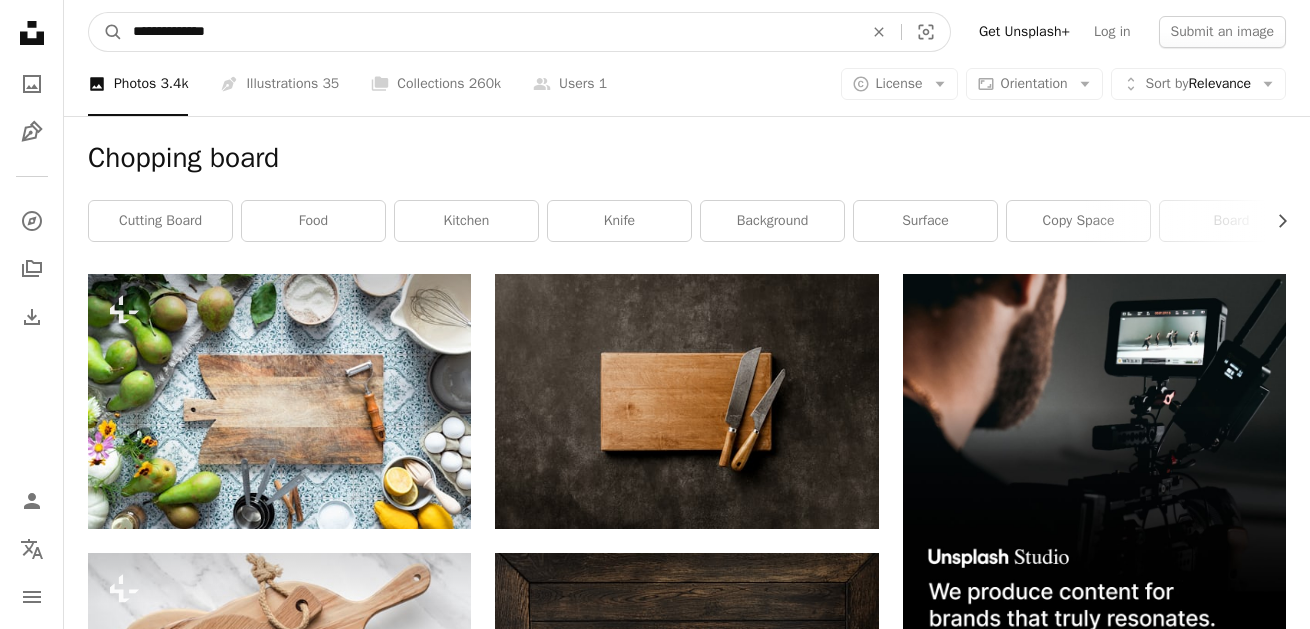 drag, startPoint x: 351, startPoint y: 34, endPoint x: -41, endPoint y: 13, distance: 392.5621 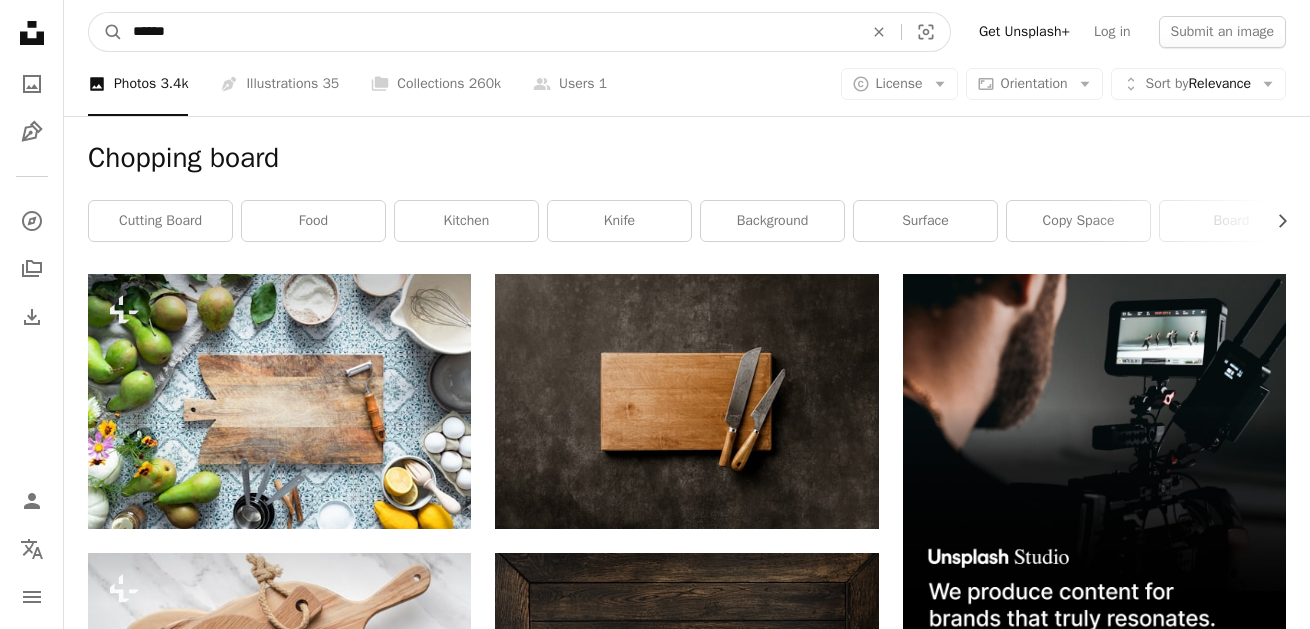 type on "******" 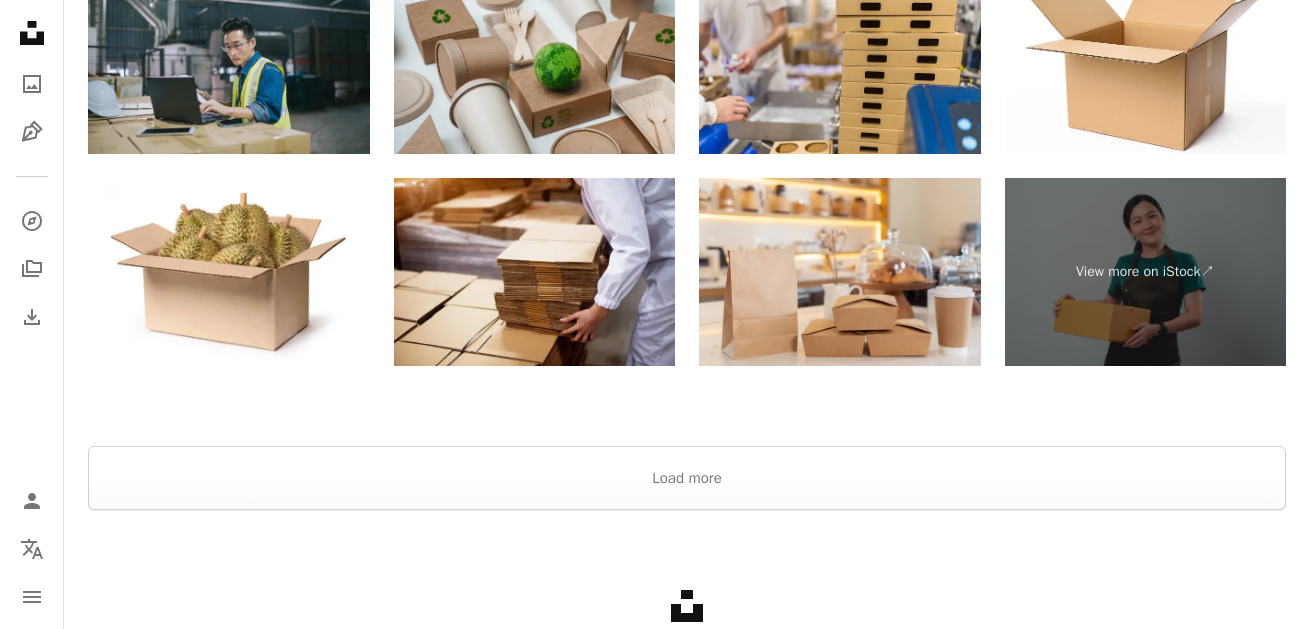 scroll, scrollTop: 3900, scrollLeft: 0, axis: vertical 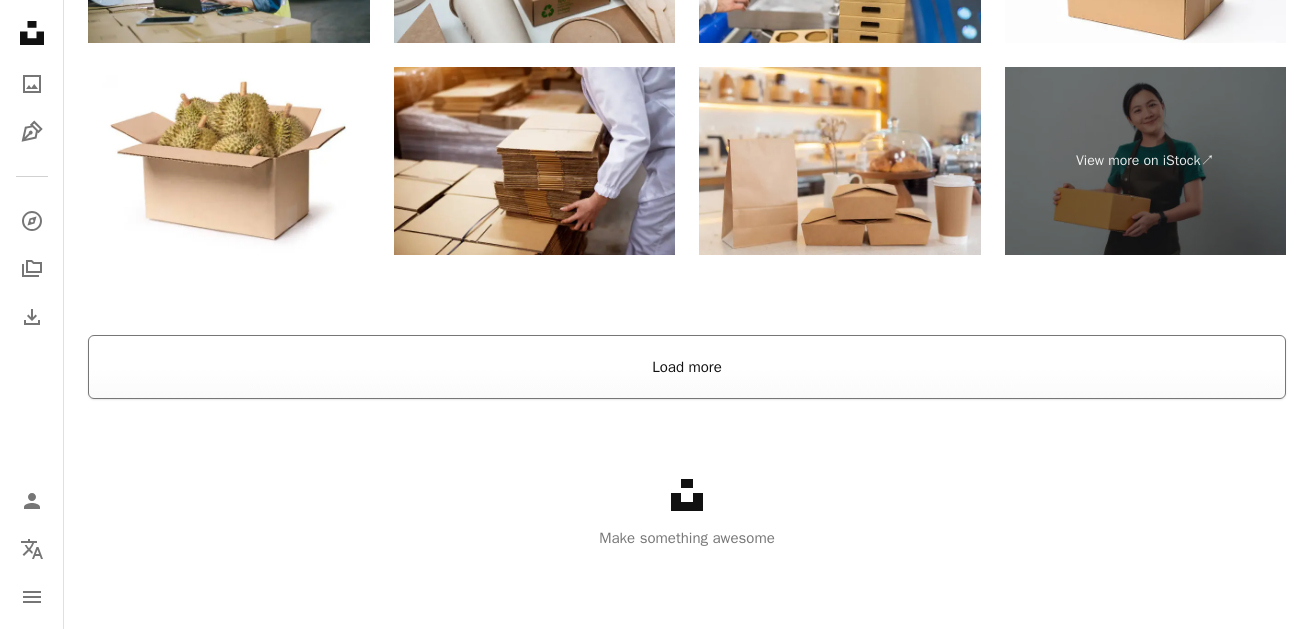 click on "Load more" at bounding box center [687, 367] 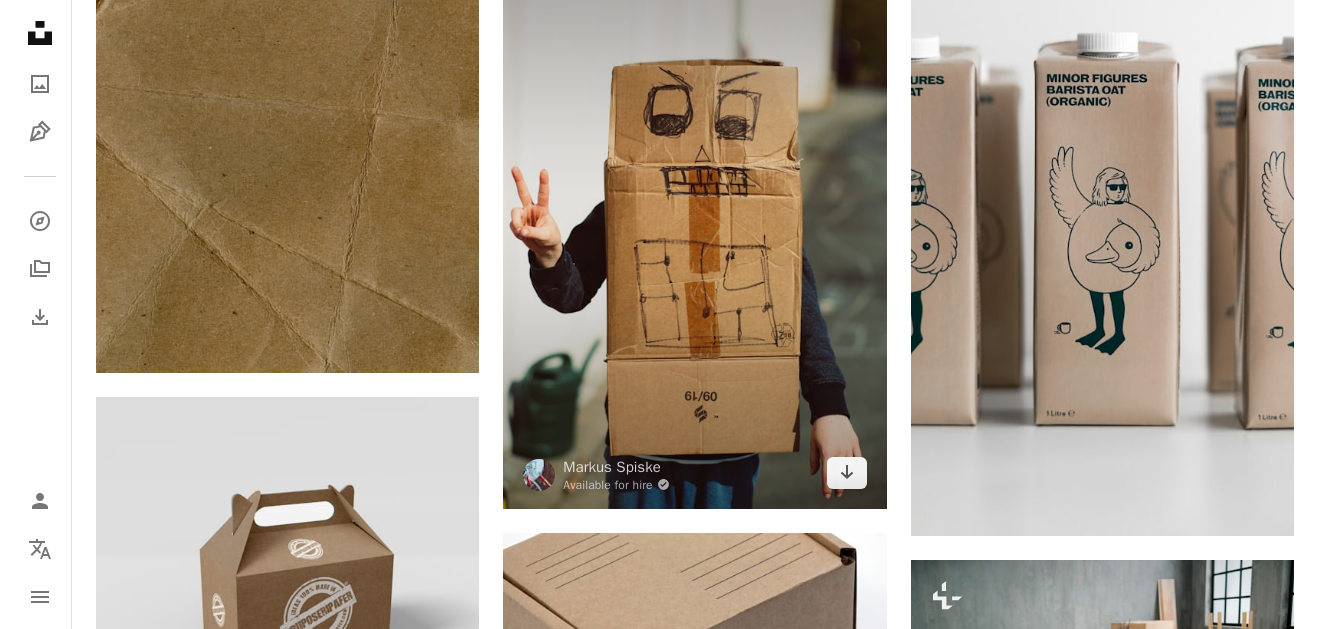 scroll, scrollTop: 6500, scrollLeft: 0, axis: vertical 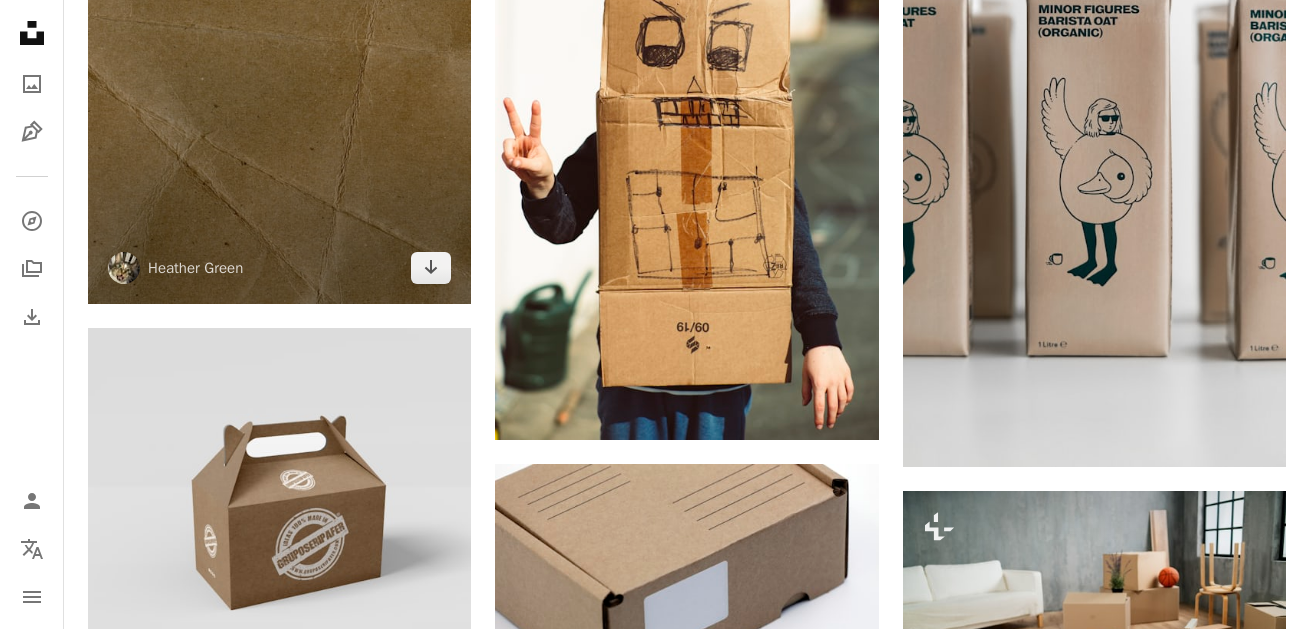 click at bounding box center (279, 15) 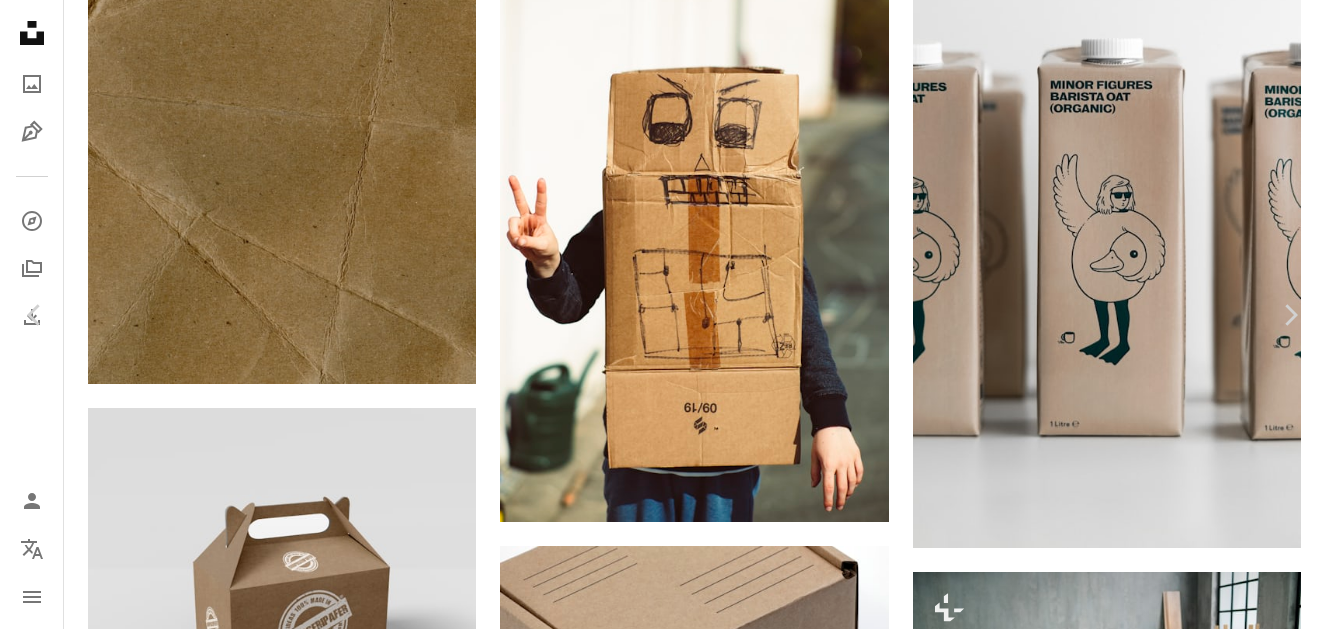 click on "Download free" at bounding box center [1126, 3275] 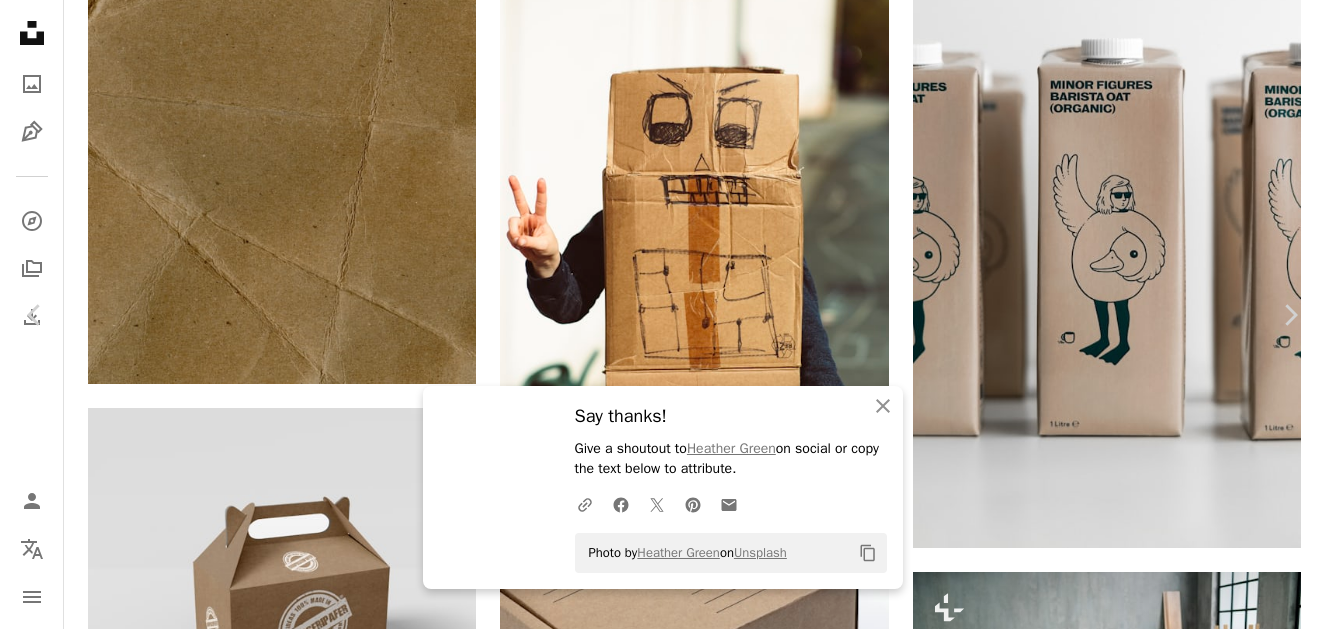 scroll, scrollTop: 1300, scrollLeft: 0, axis: vertical 